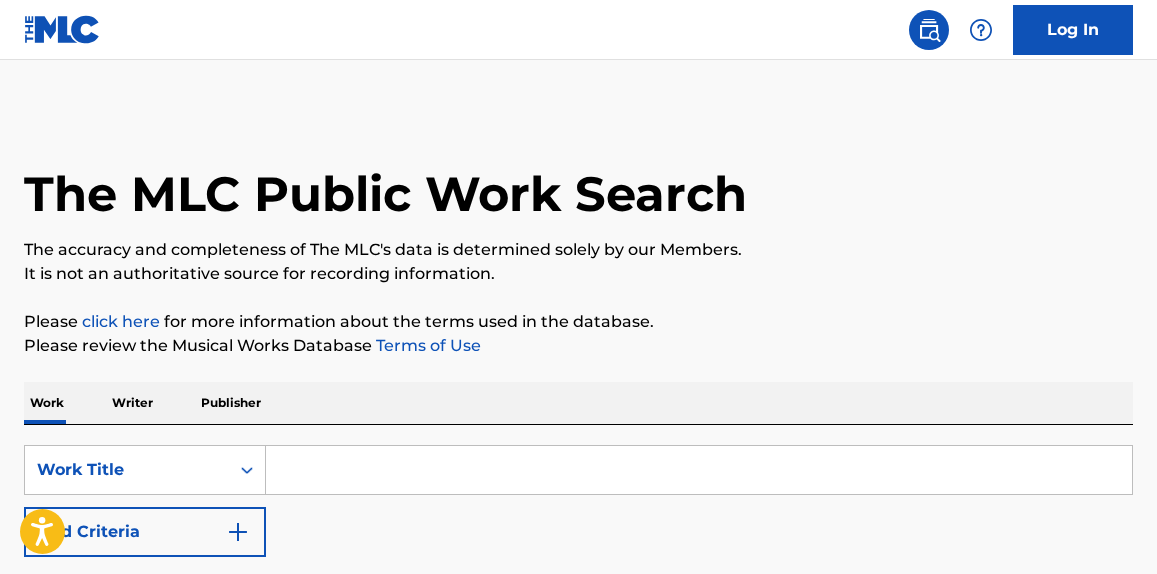 scroll, scrollTop: 0, scrollLeft: 0, axis: both 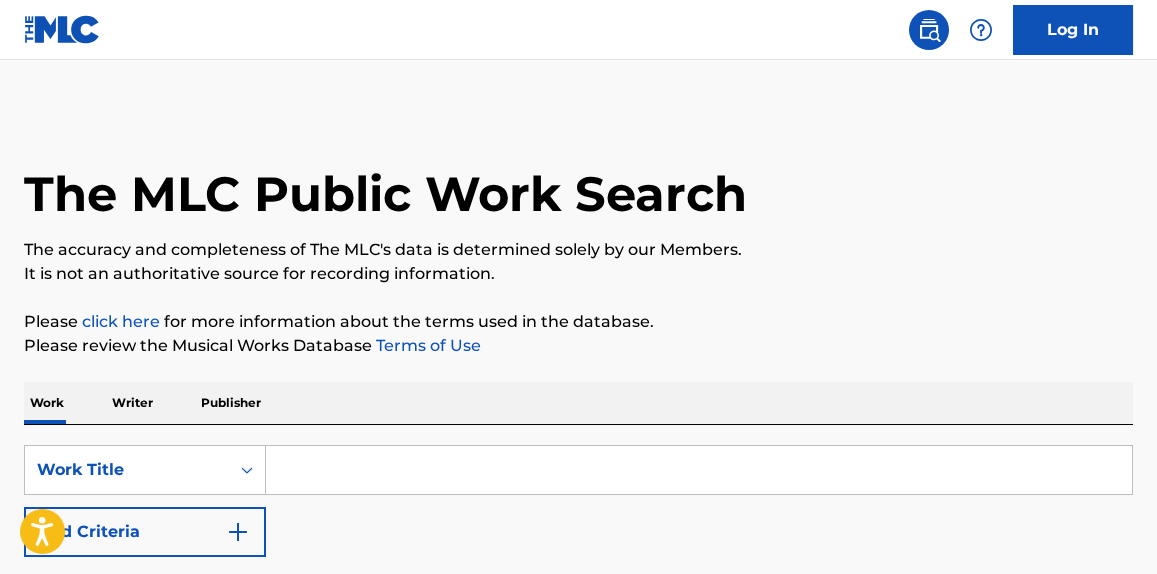 click at bounding box center (699, 470) 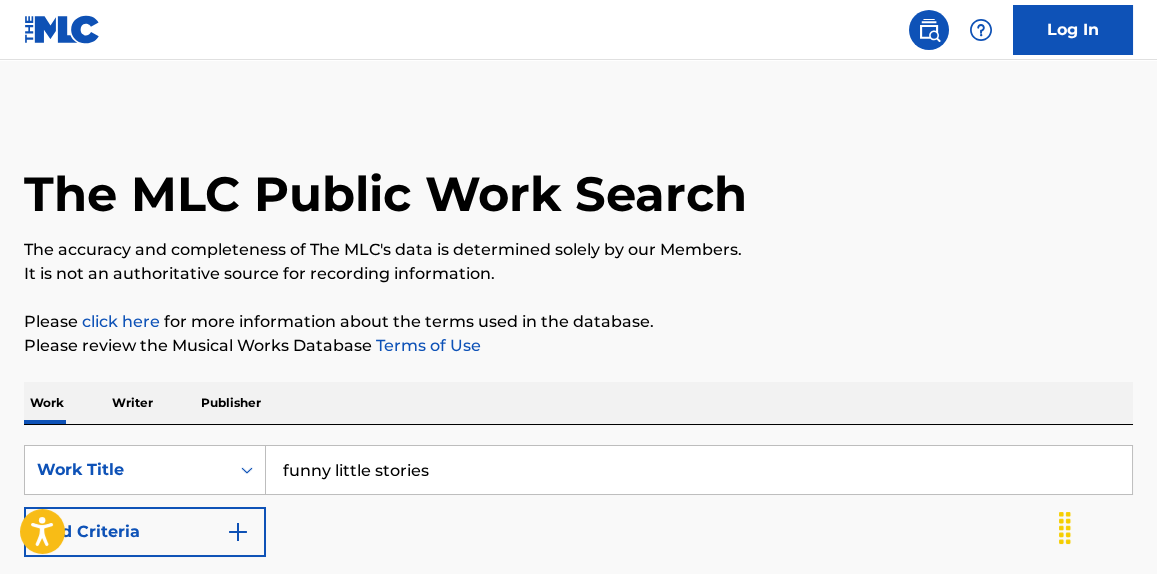 type on "funny little stories" 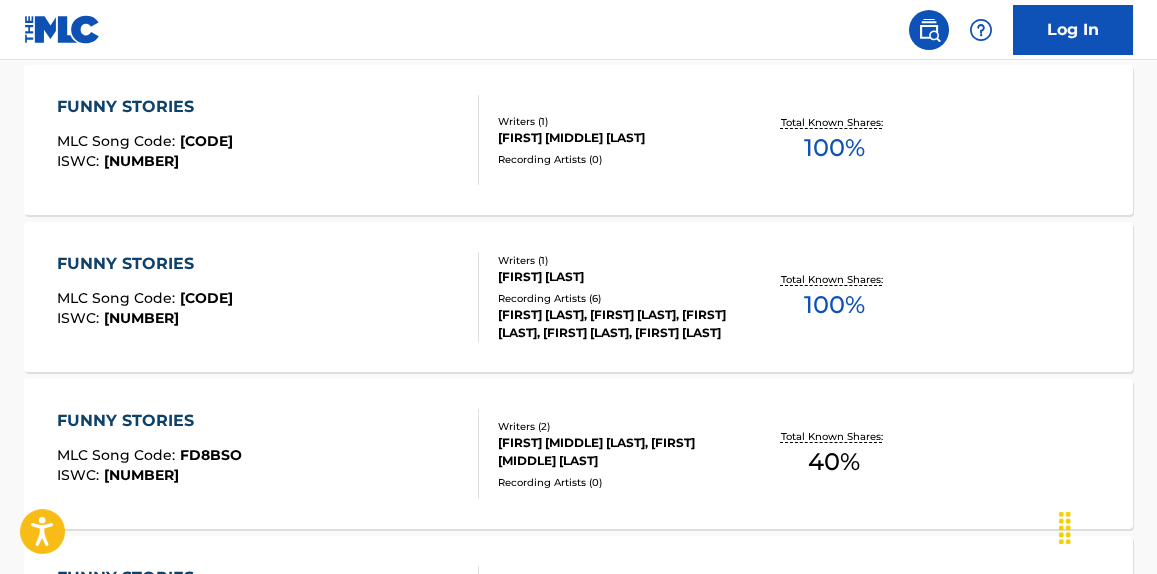 scroll, scrollTop: 151, scrollLeft: 0, axis: vertical 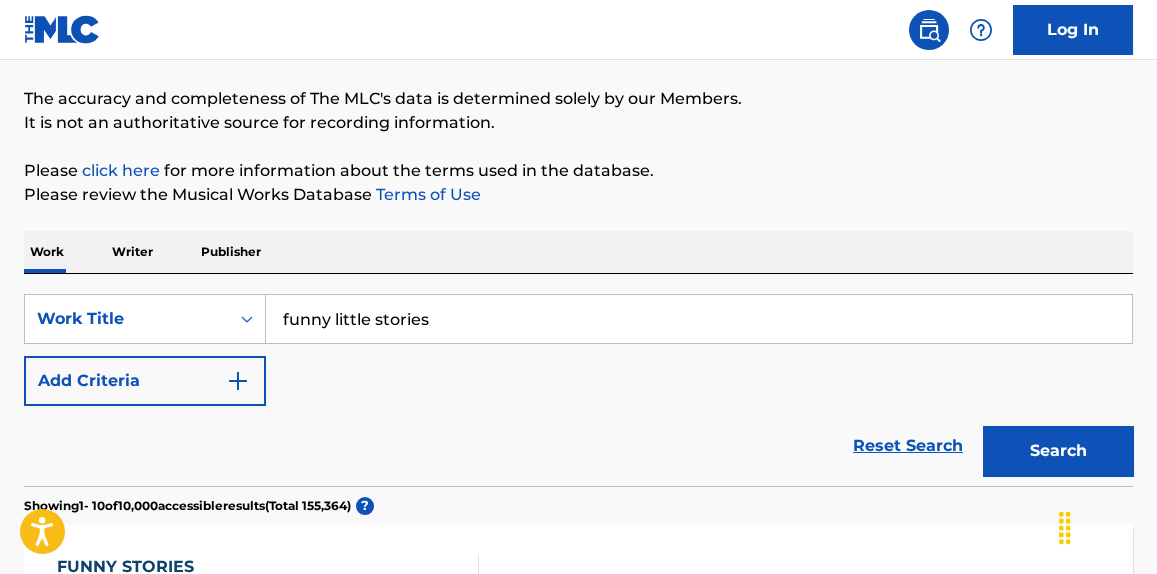 click on "Add Criteria" at bounding box center [145, 381] 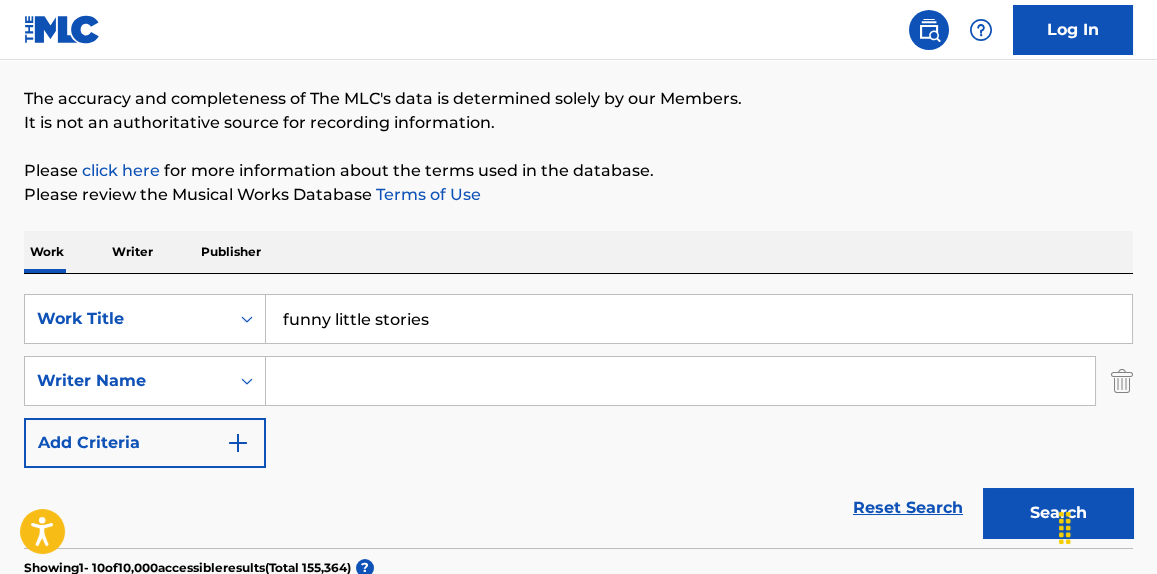 click at bounding box center (680, 381) 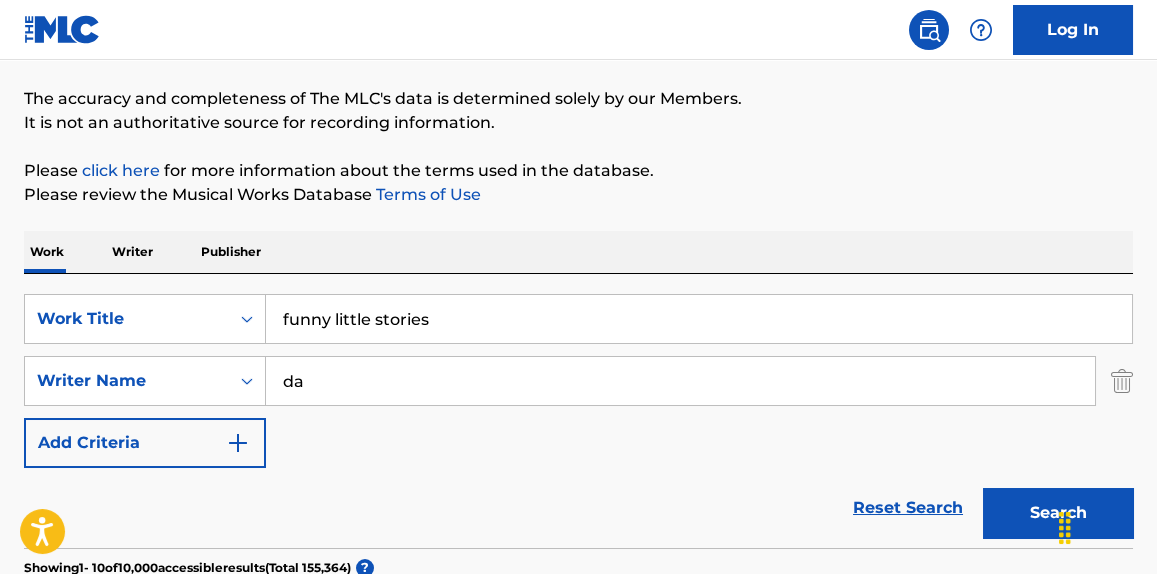 type on "[FIRST] [LAST]" 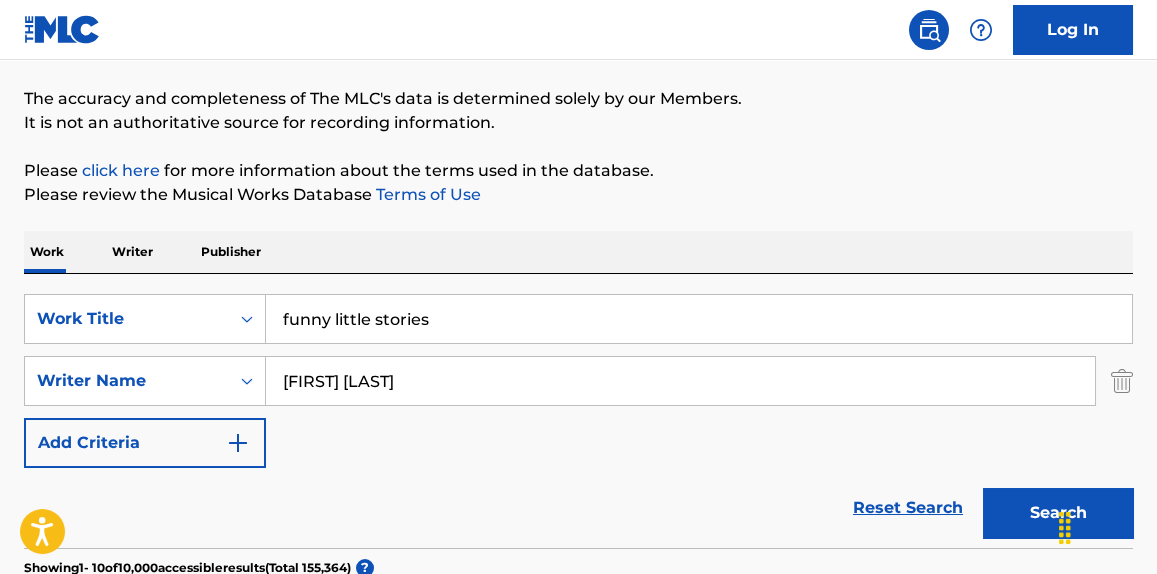 click on "Search" at bounding box center [1058, 513] 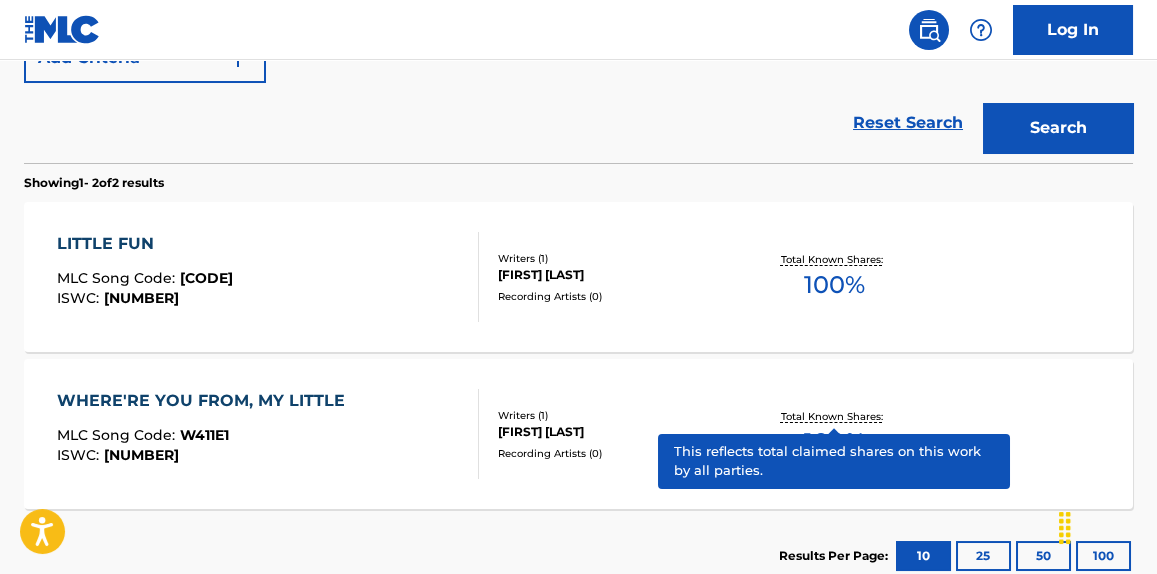scroll, scrollTop: 215, scrollLeft: 0, axis: vertical 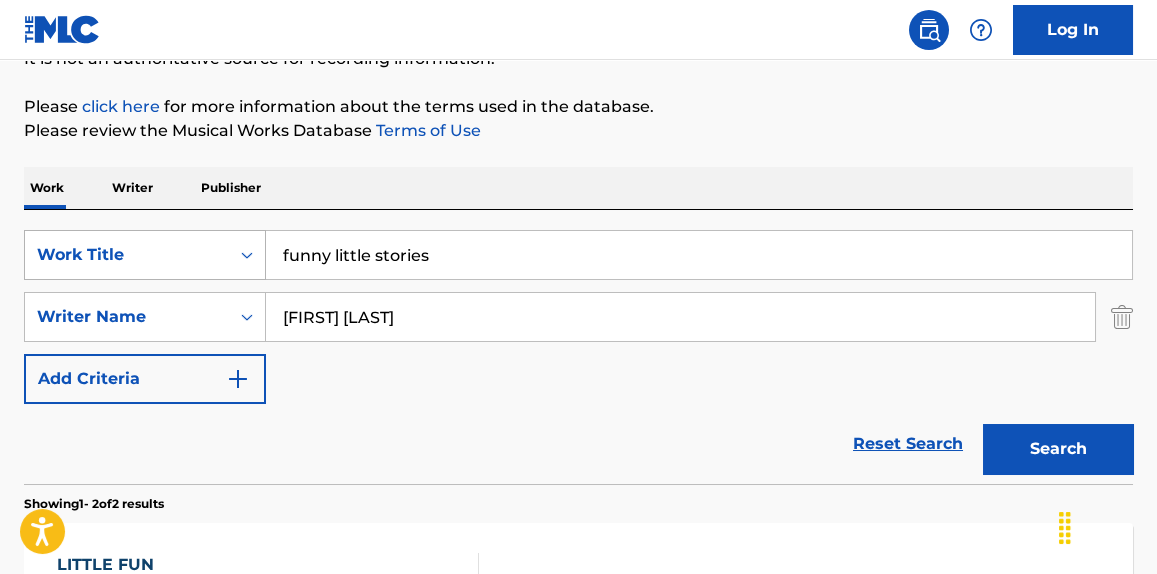 drag, startPoint x: 523, startPoint y: 259, endPoint x: 130, endPoint y: 236, distance: 393.67245 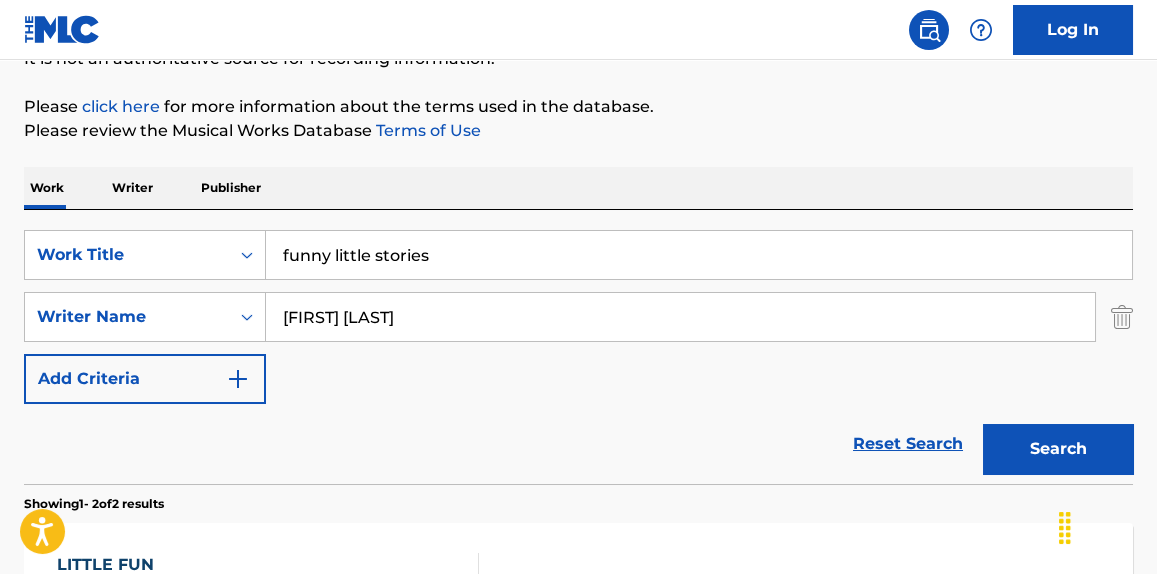 click on "funny little stories" at bounding box center (699, 255) 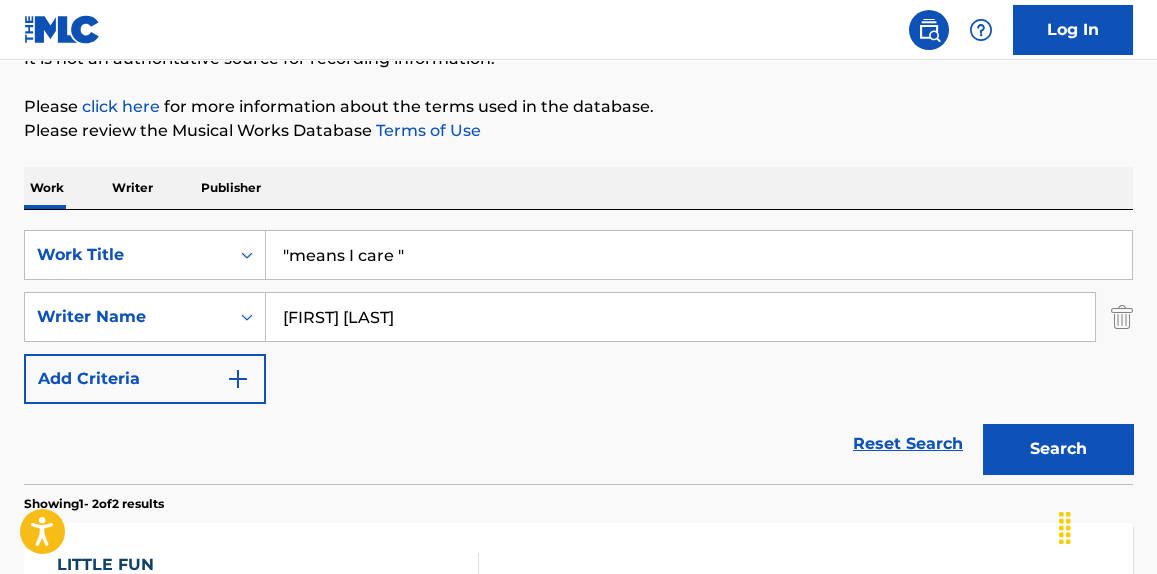 click on "[FIRST] [LAST]" at bounding box center [680, 317] 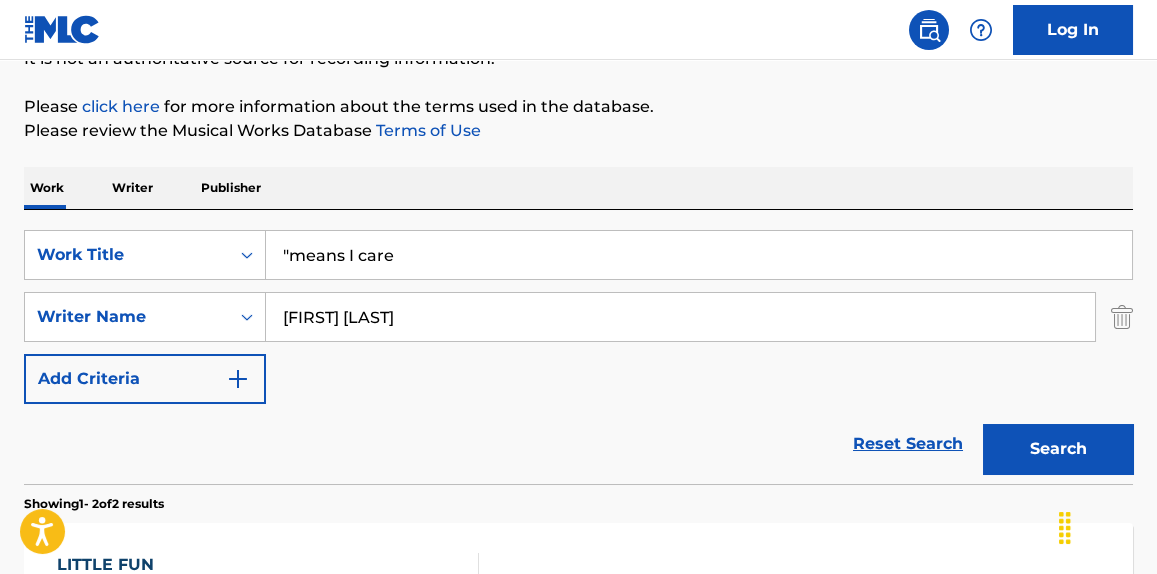 click on ""means I care" at bounding box center [699, 255] 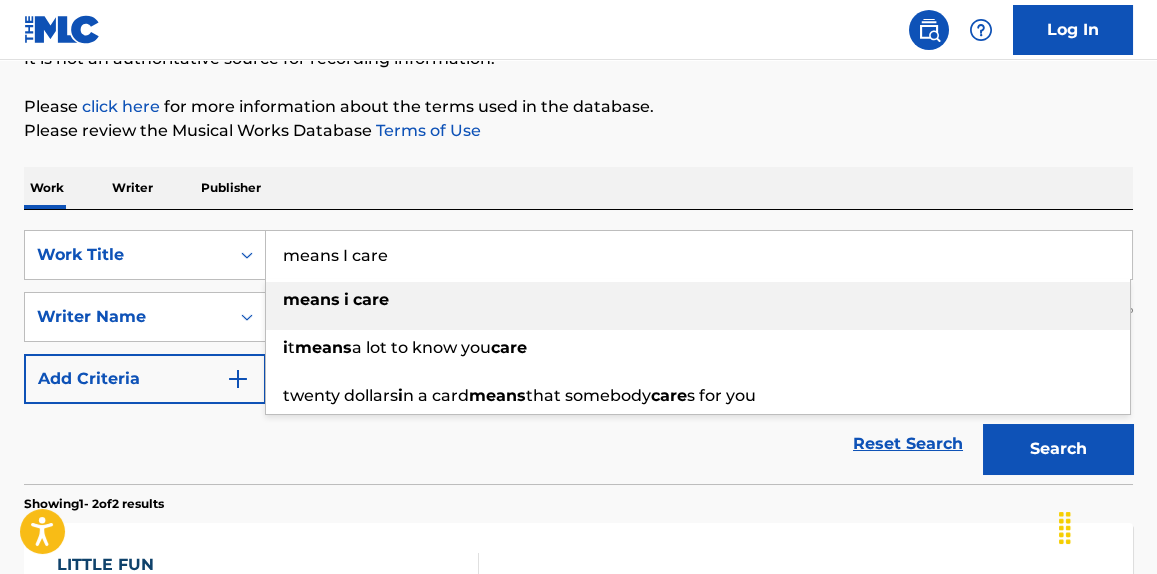 type on "means I care" 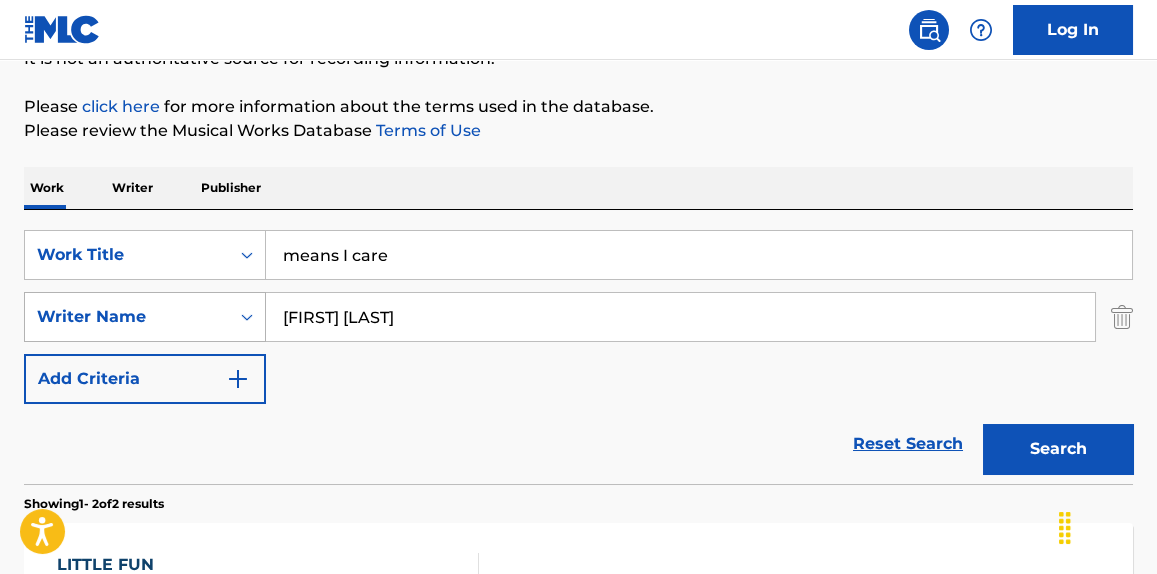 drag, startPoint x: 498, startPoint y: 334, endPoint x: 98, endPoint y: 326, distance: 400.08 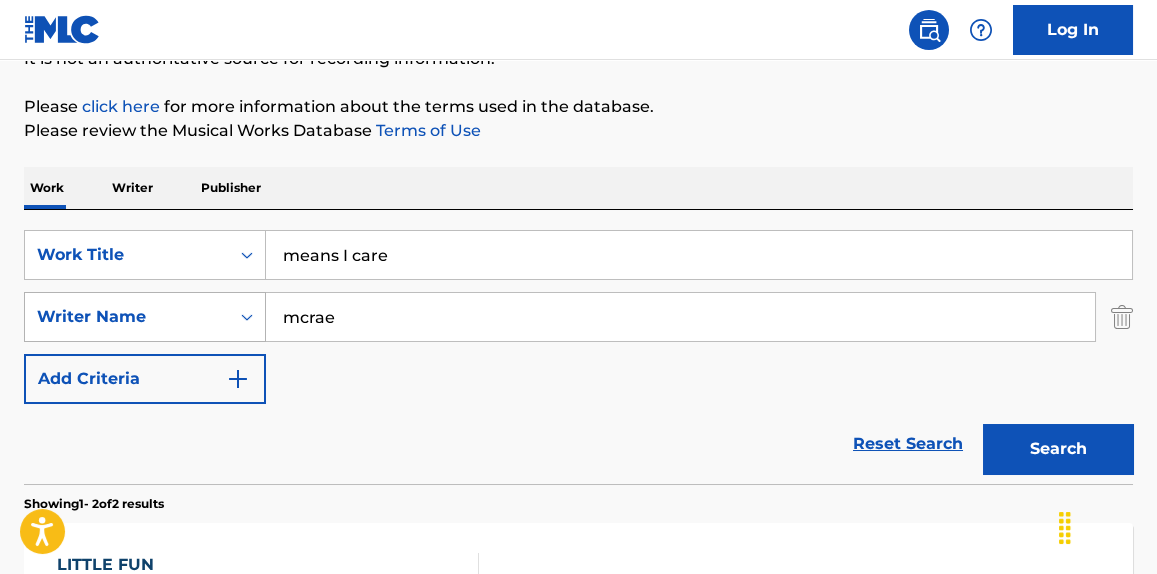 type on "mcrae" 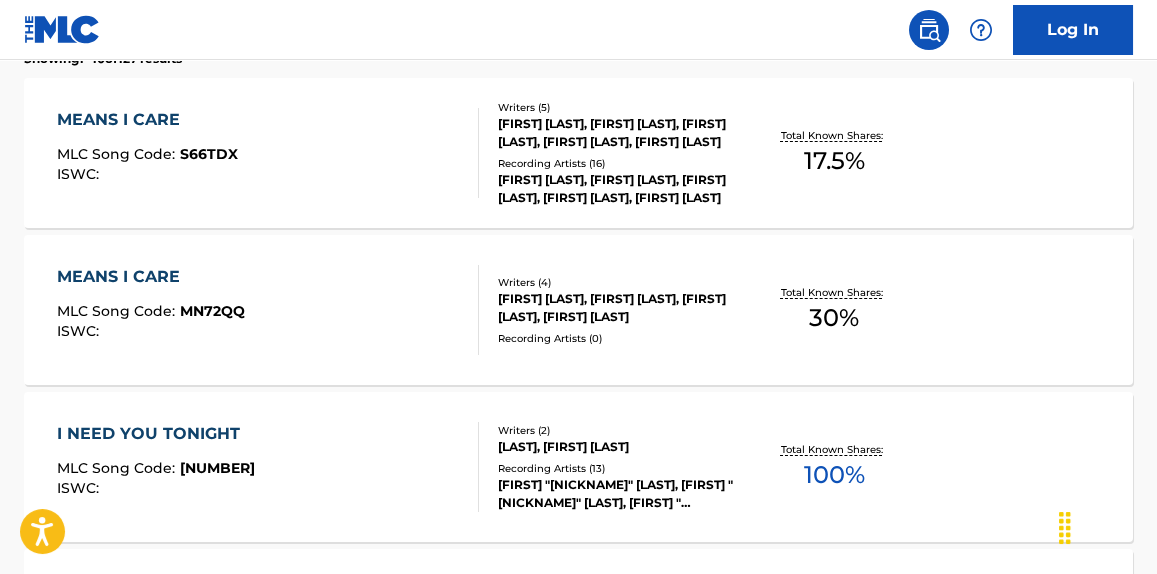 scroll, scrollTop: 670, scrollLeft: 0, axis: vertical 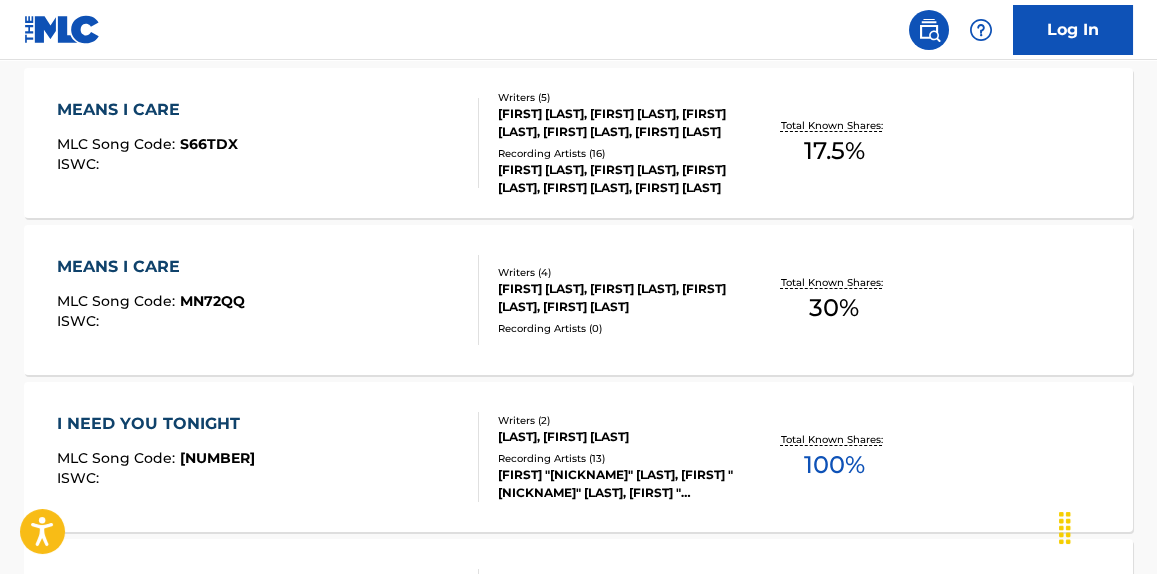 click on "MEANS I CARE MLC Song Code : S66TDX ISWC :" at bounding box center [267, 143] 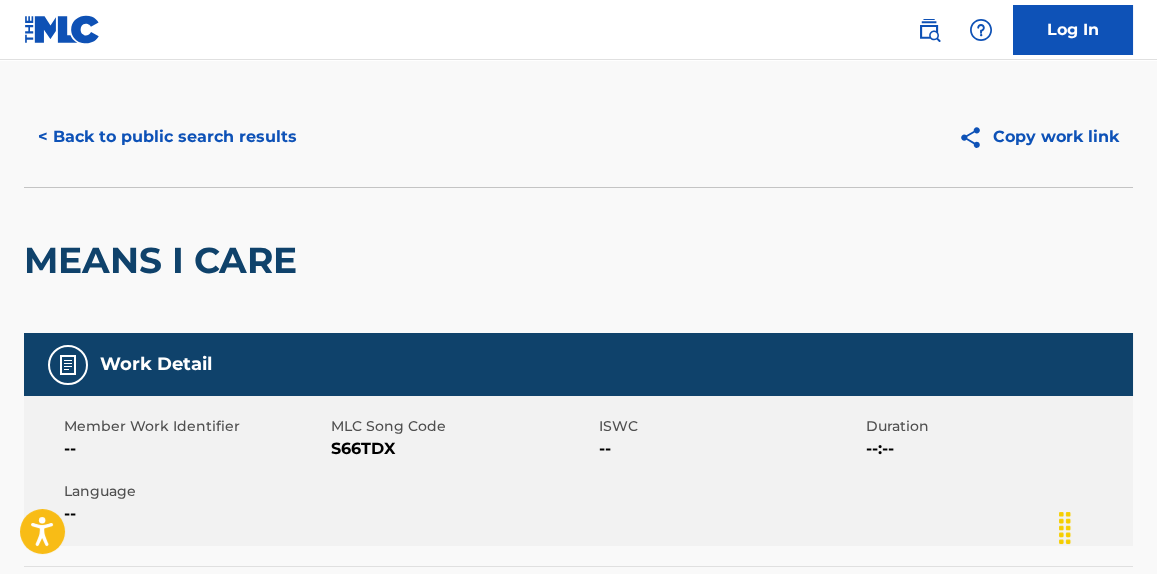 scroll, scrollTop: 0, scrollLeft: 0, axis: both 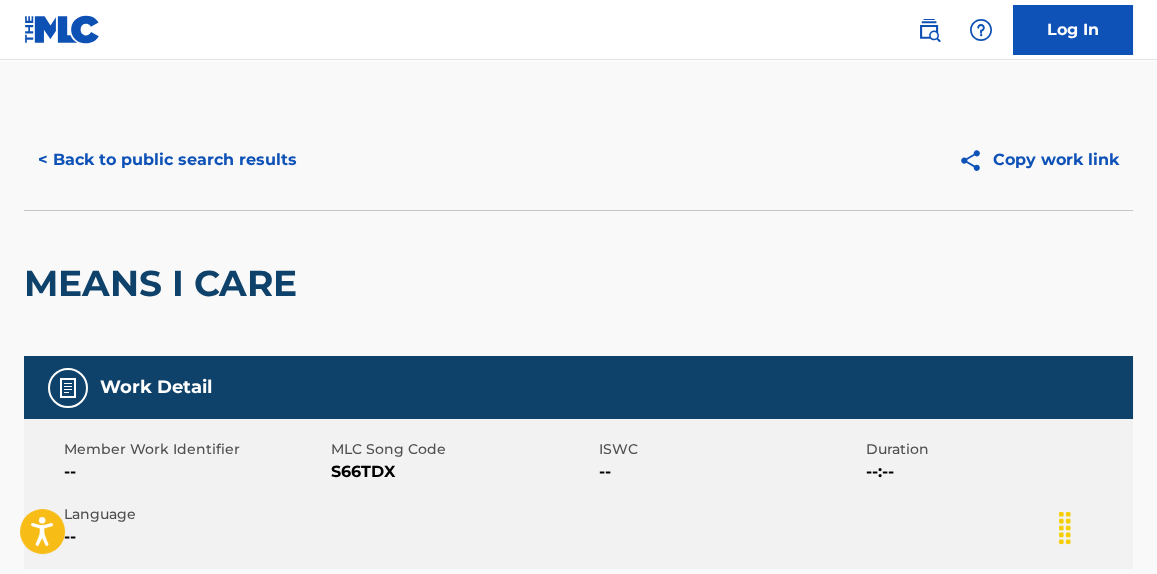 click on "< Back to public search results" at bounding box center (167, 160) 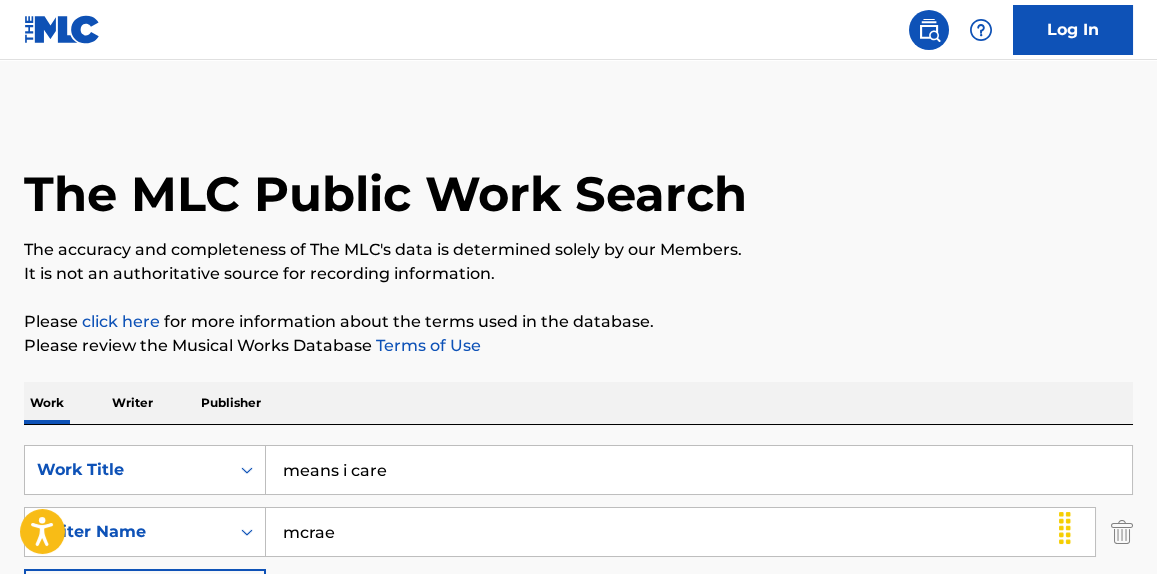 scroll, scrollTop: 784, scrollLeft: 0, axis: vertical 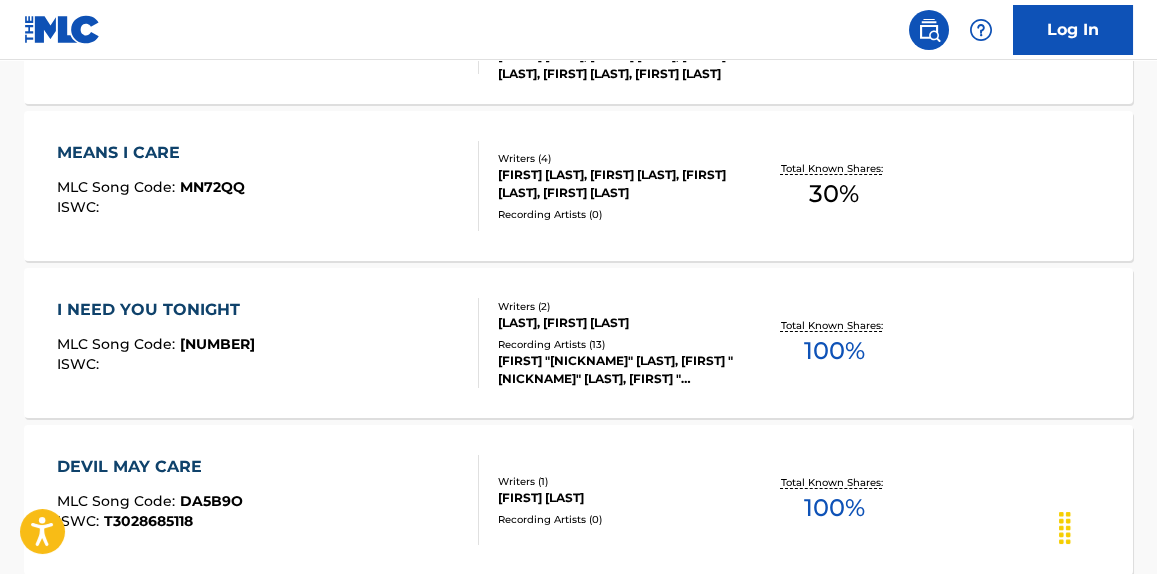 click on "MEANS I CARE MLC Song Code : MN72QQ ISWC :" at bounding box center (267, 186) 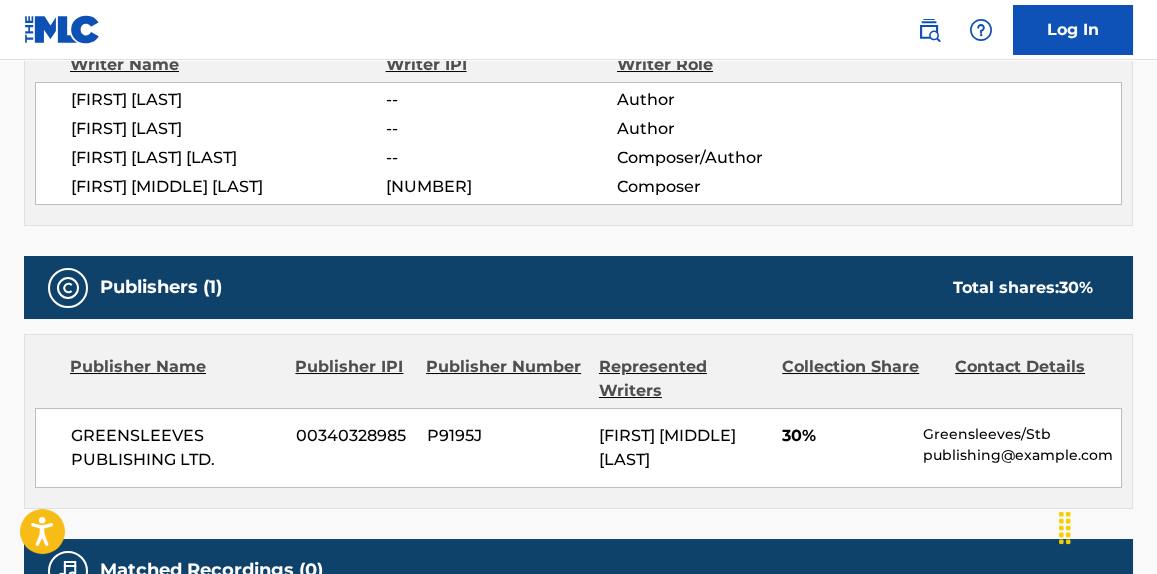 scroll, scrollTop: 979, scrollLeft: 0, axis: vertical 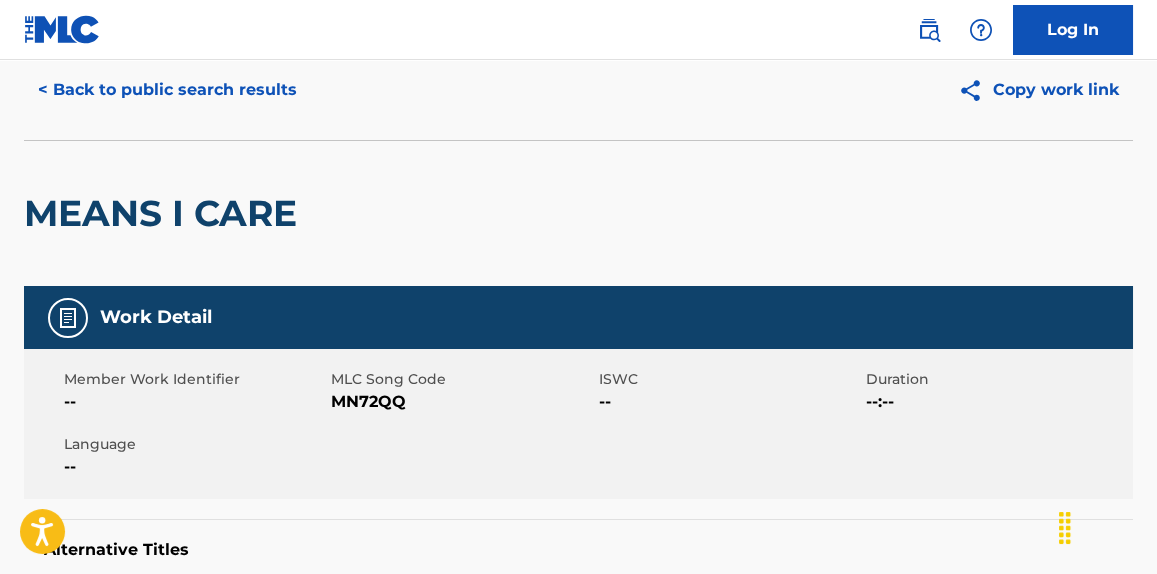 click on "< Back to public search results" at bounding box center [167, 90] 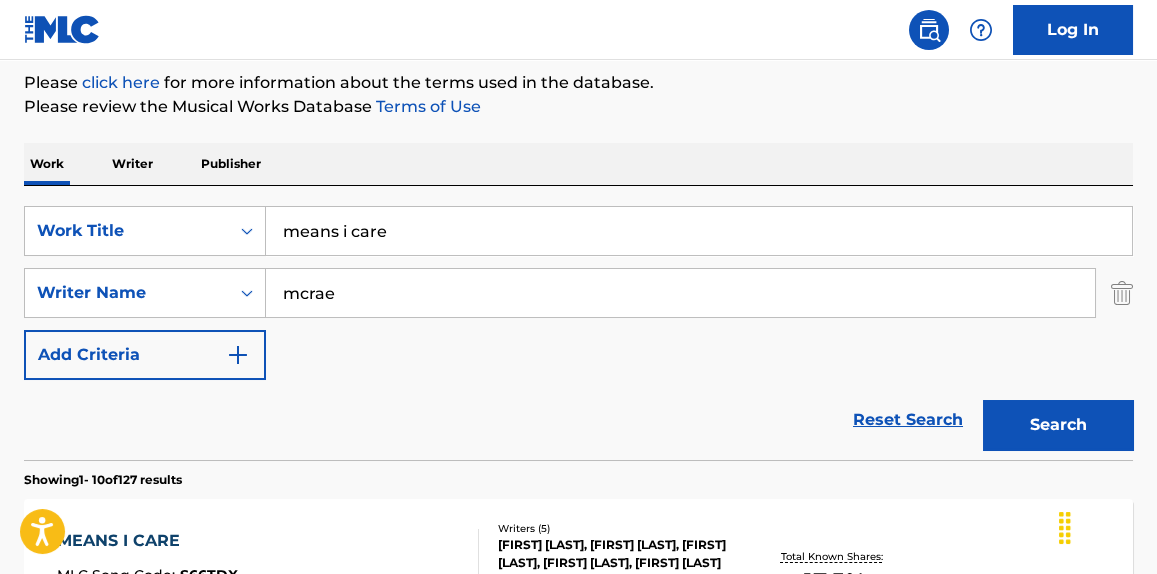 scroll, scrollTop: 0, scrollLeft: 0, axis: both 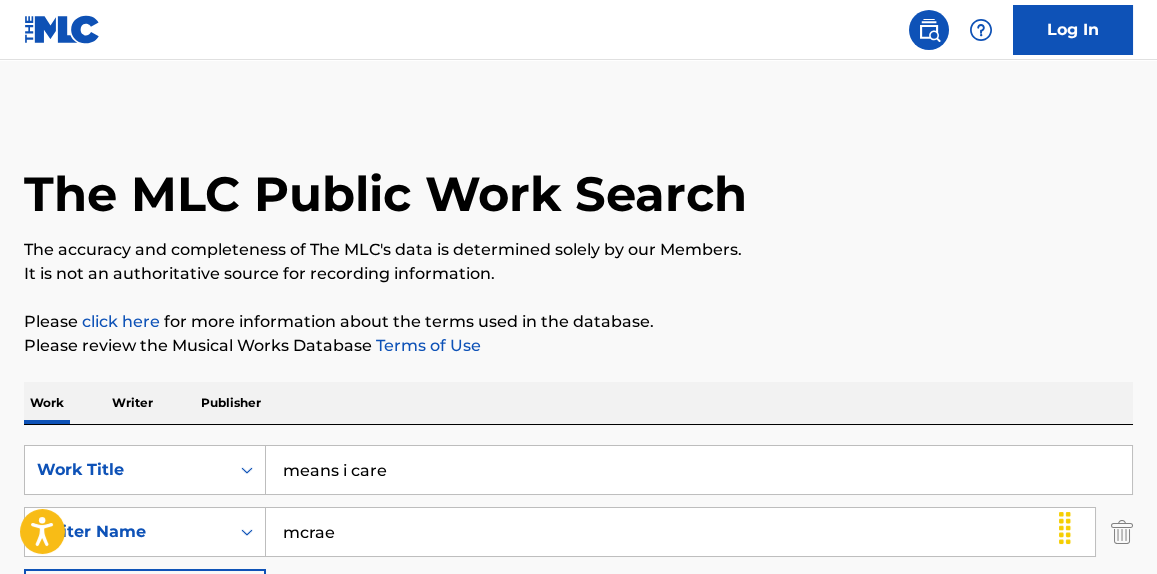 drag, startPoint x: 416, startPoint y: 444, endPoint x: 215, endPoint y: 436, distance: 201.15913 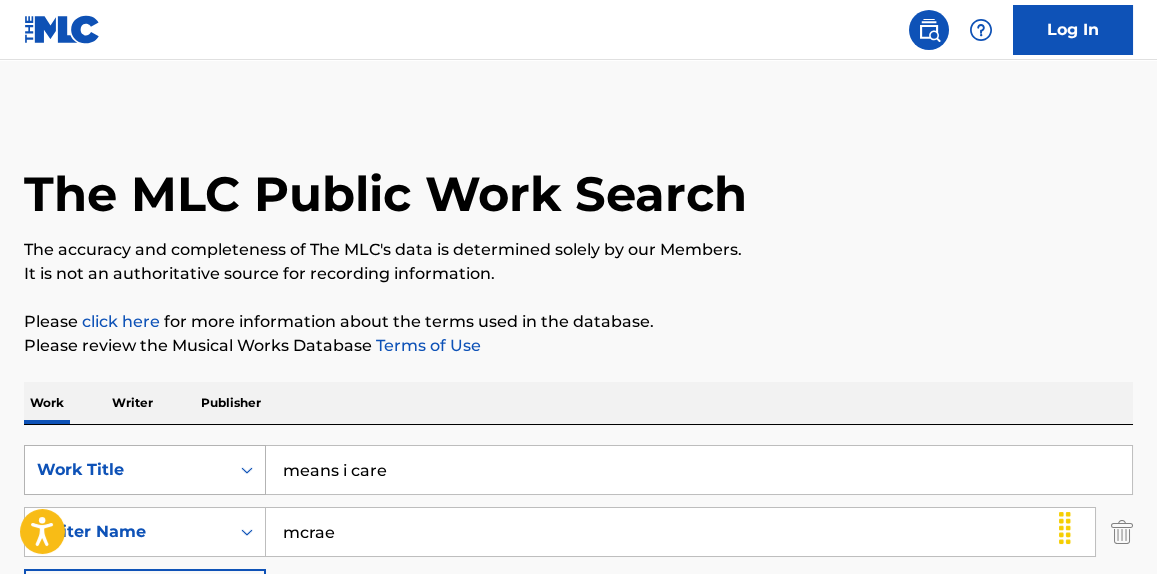 paste on "I know lov" 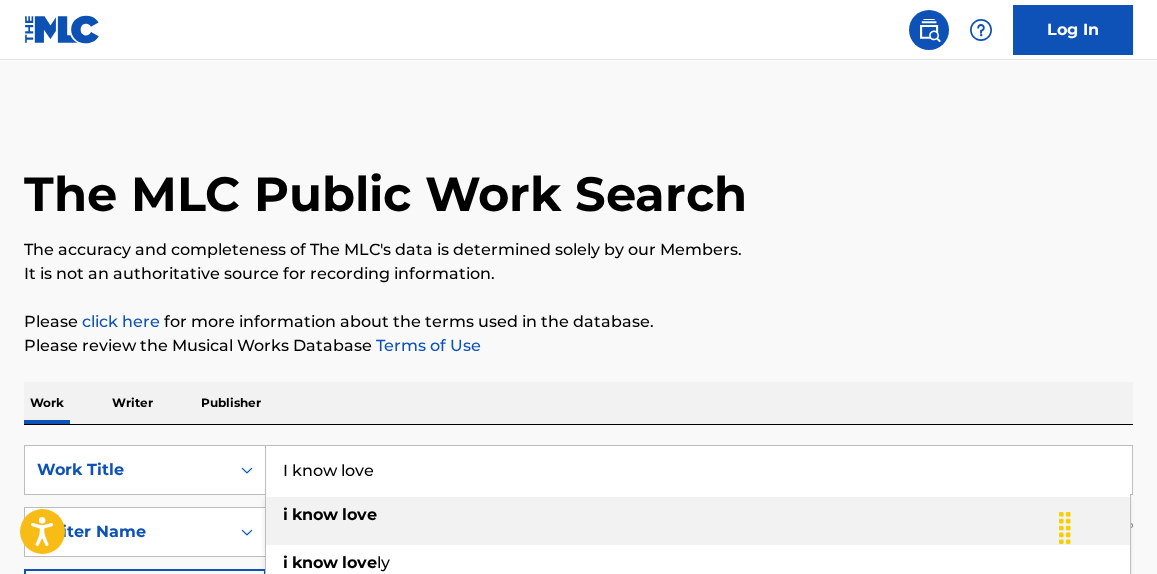 type on "I know love" 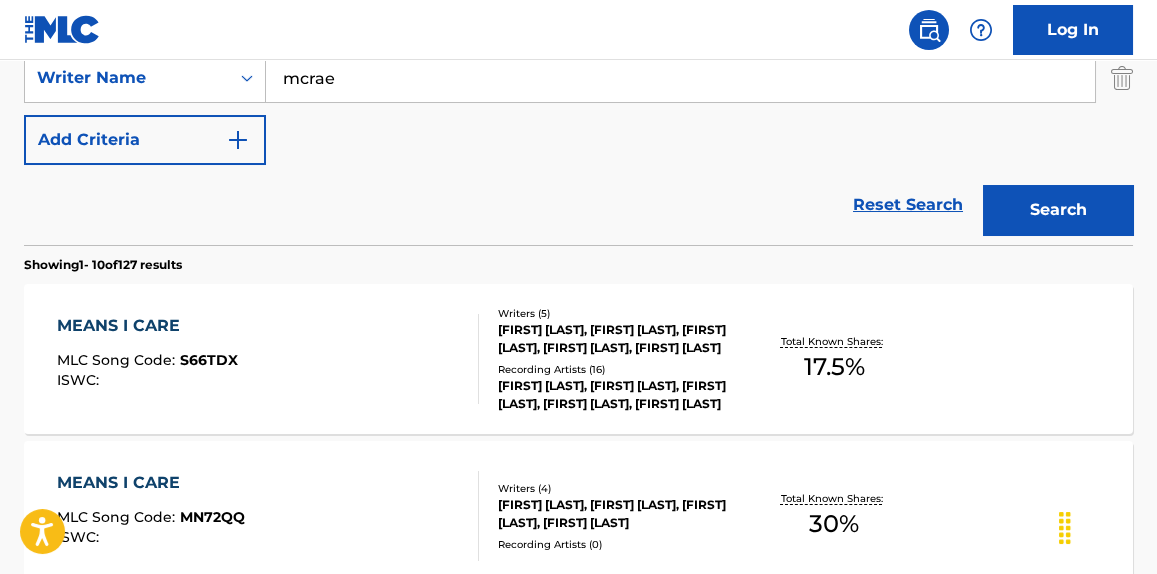 click on "Search" at bounding box center (1058, 210) 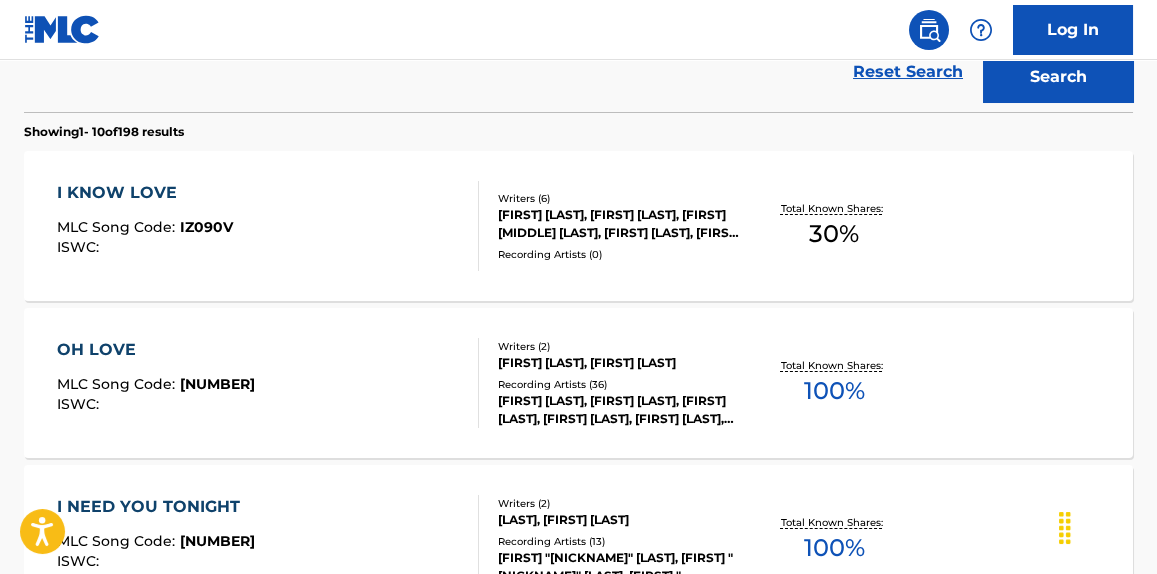 scroll, scrollTop: 606, scrollLeft: 0, axis: vertical 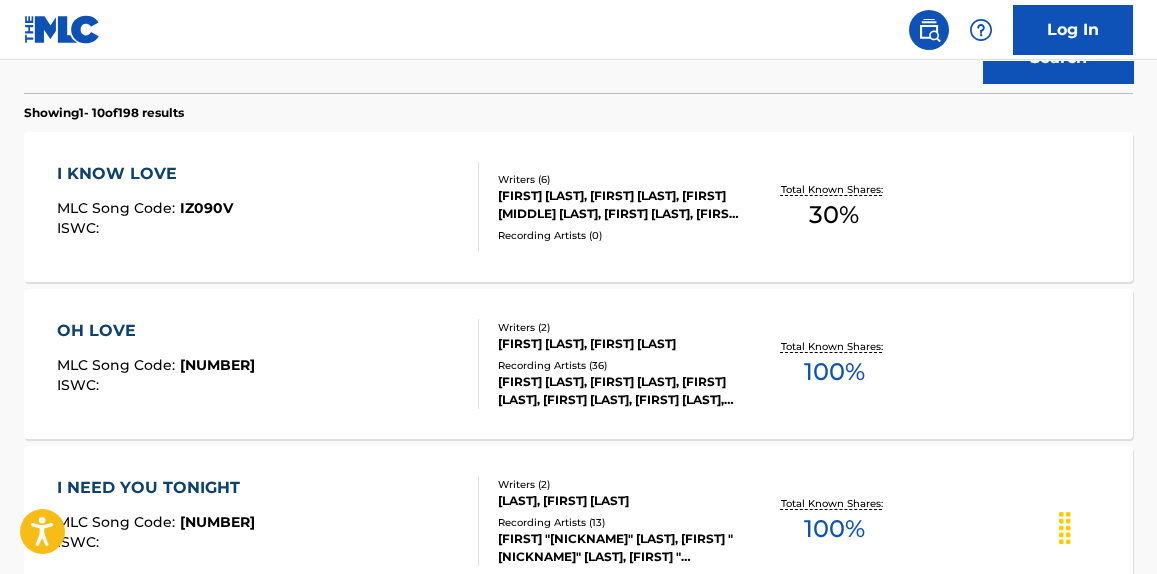 click on "I KNOW LOVE MLC Song Code : IZ090V ISWC : Writers ( 6 ) [FIRST] [LAST], [FIRST] [LAST], [FIRST] [LAST], [FIRST] [LAST], [FIRST] [LAST], [FIRST] [LAST] Recording Artists ( 0 ) Total Known Shares: 30 %" at bounding box center [578, 207] 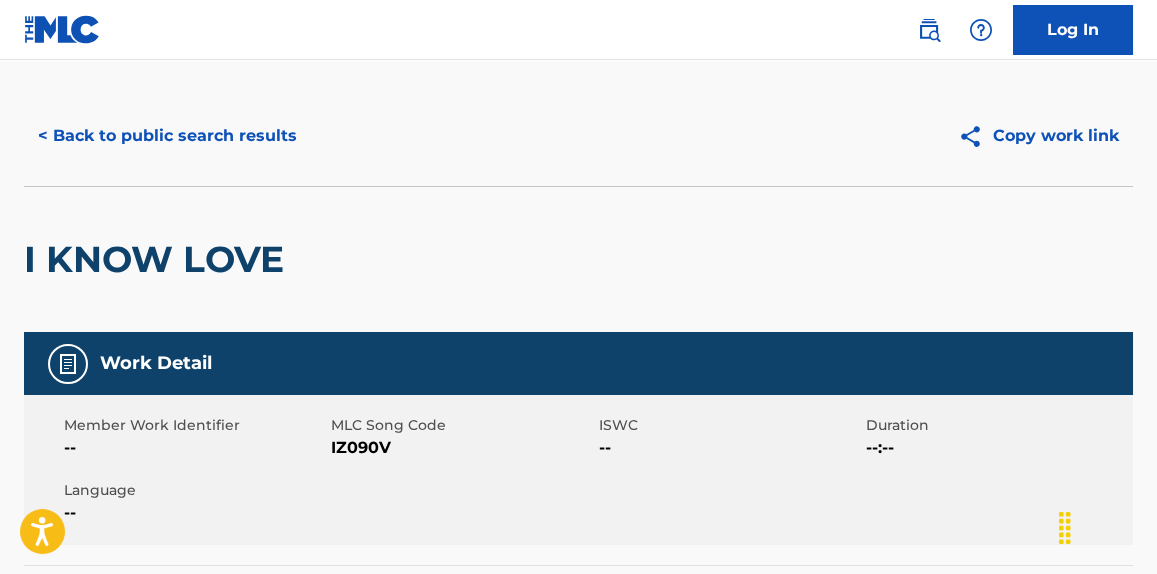 scroll, scrollTop: 0, scrollLeft: 0, axis: both 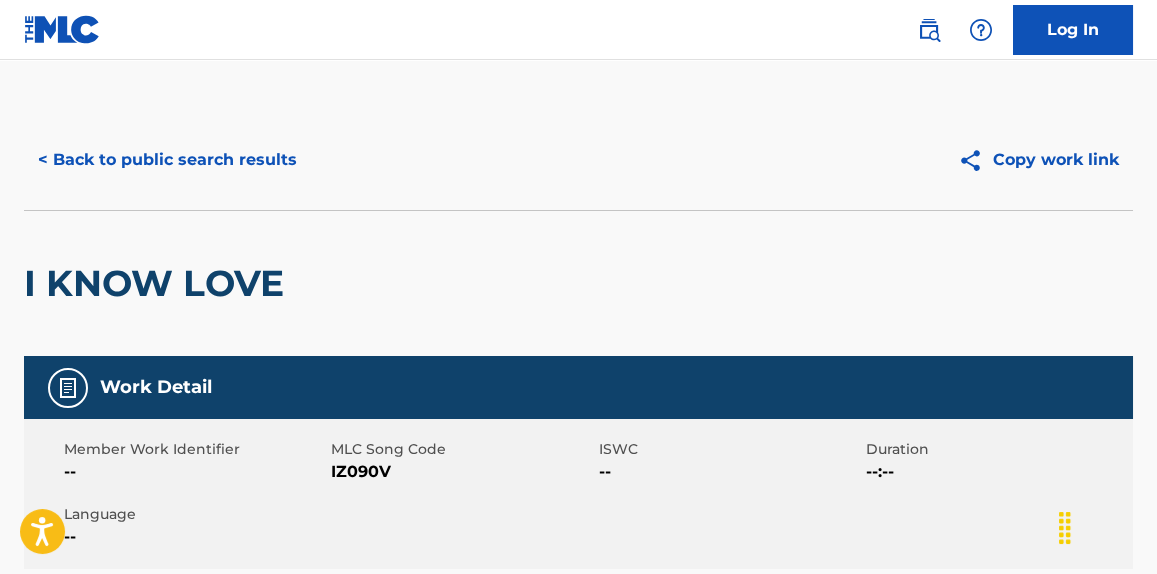 click on "< Back to public search results" at bounding box center (167, 160) 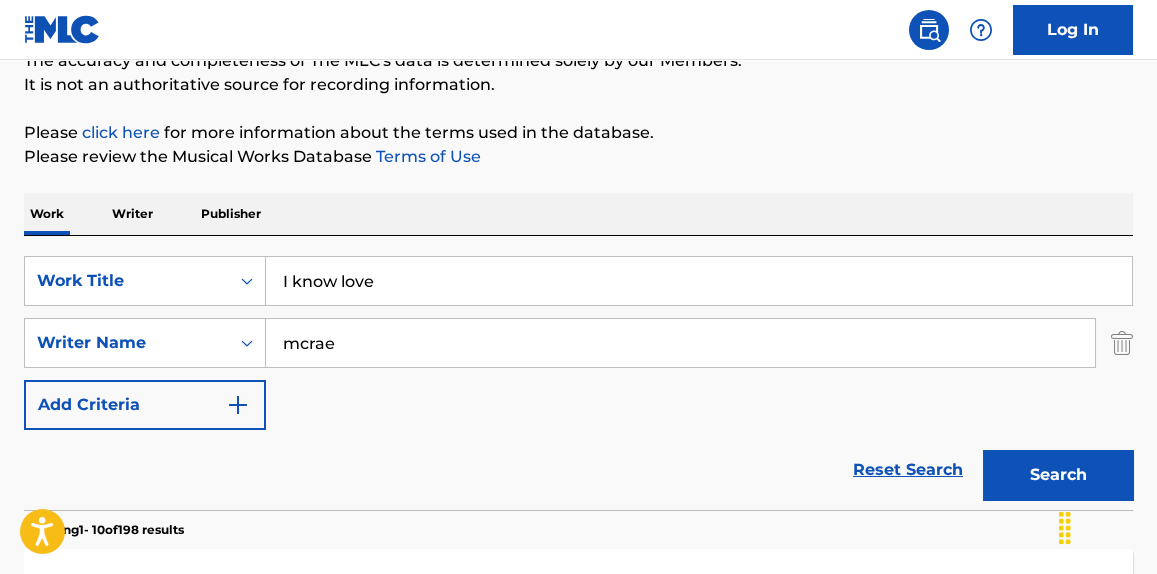 scroll, scrollTop: 0, scrollLeft: 0, axis: both 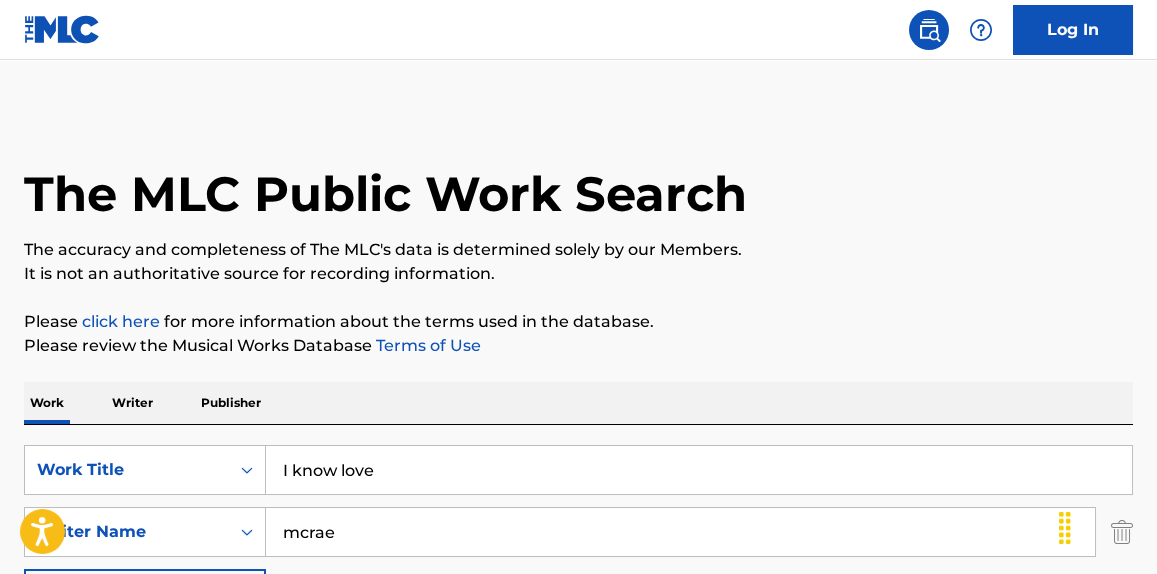 paste on "bloodonmyhands" 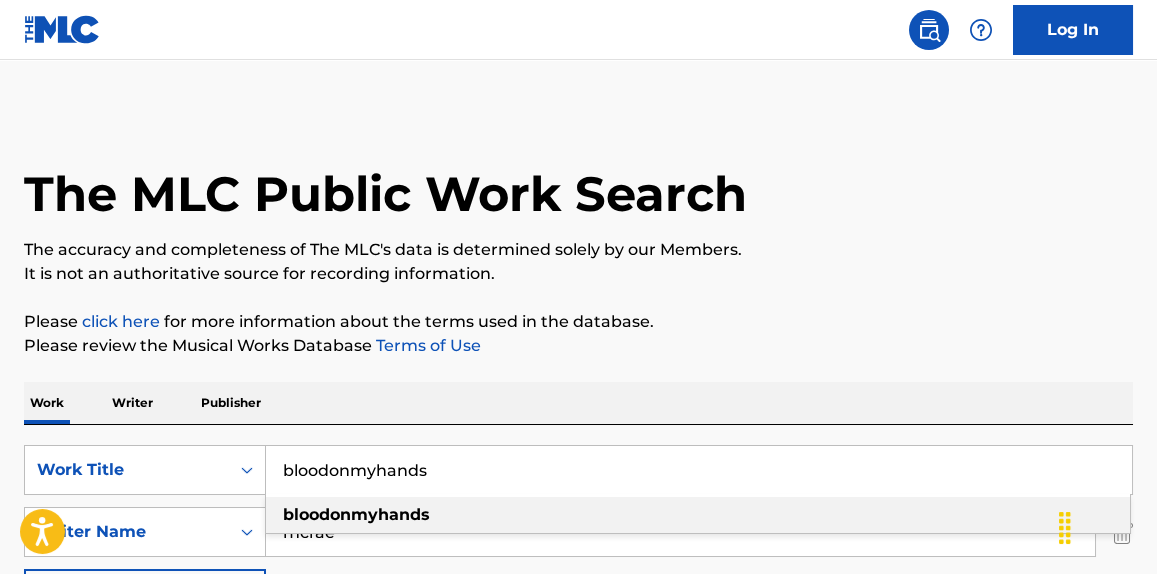 type on "bloodonmyhands" 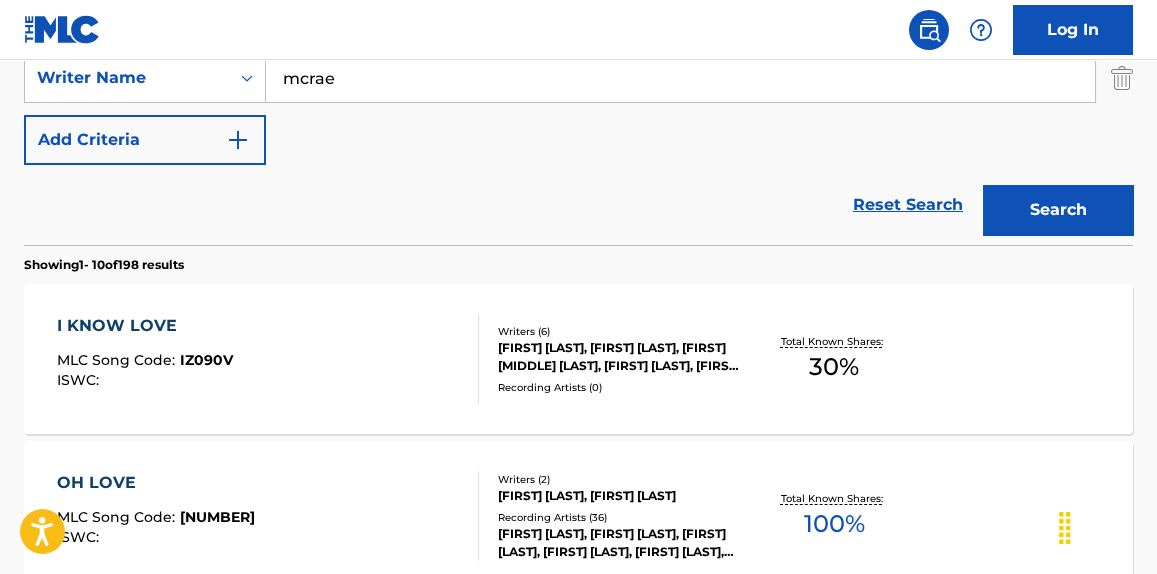 click on "Search" at bounding box center [1058, 210] 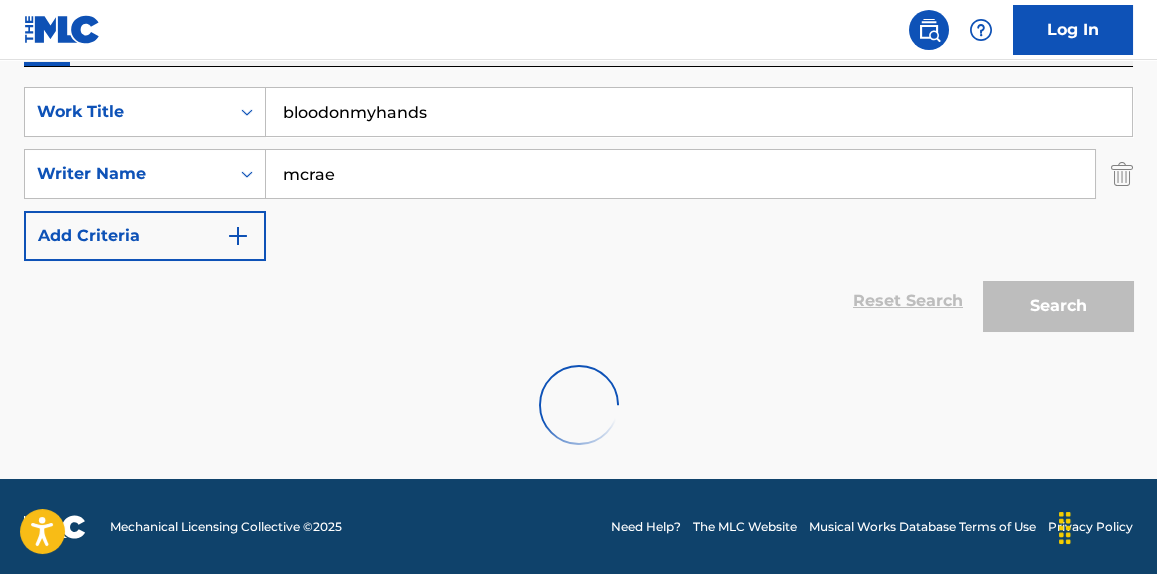 scroll, scrollTop: 454, scrollLeft: 0, axis: vertical 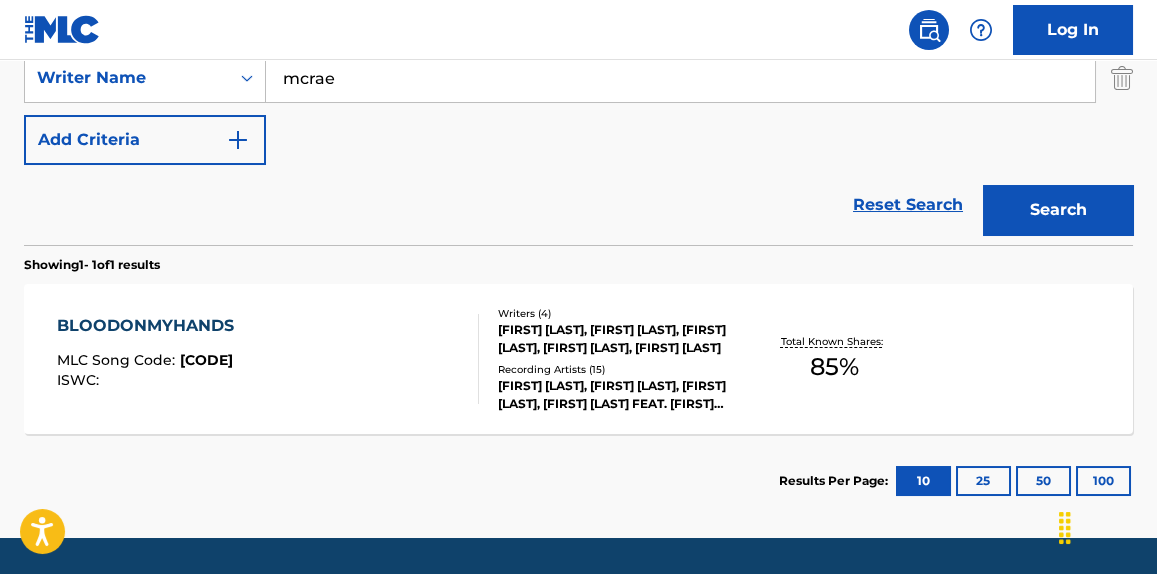 click on "BLOODONMYHANDS MLC Song Code : BD9ZU7 ISWC :" at bounding box center (267, 359) 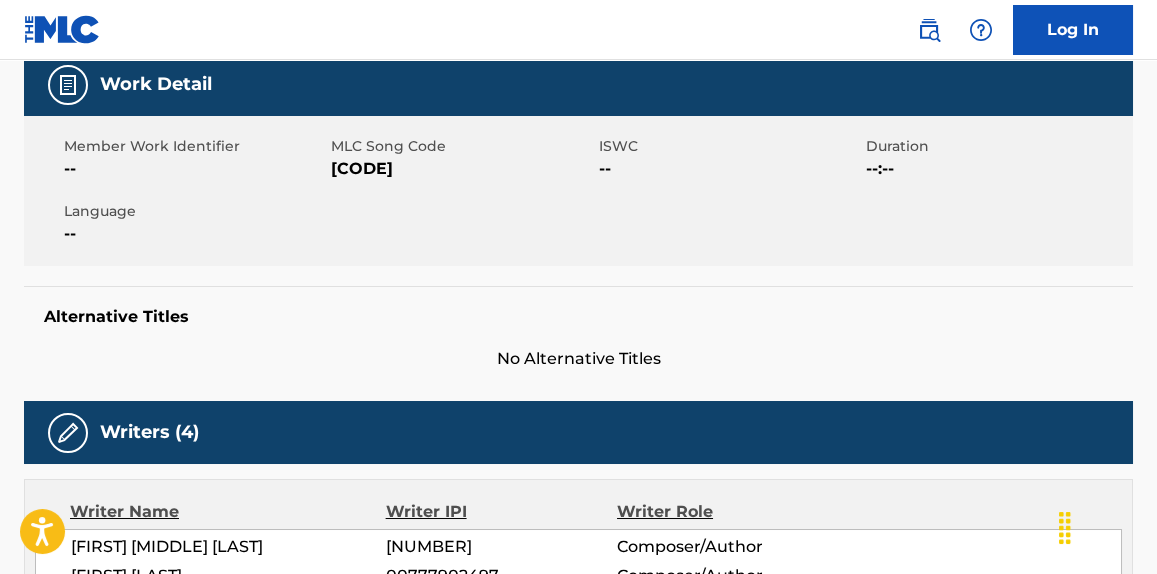 scroll, scrollTop: 0, scrollLeft: 0, axis: both 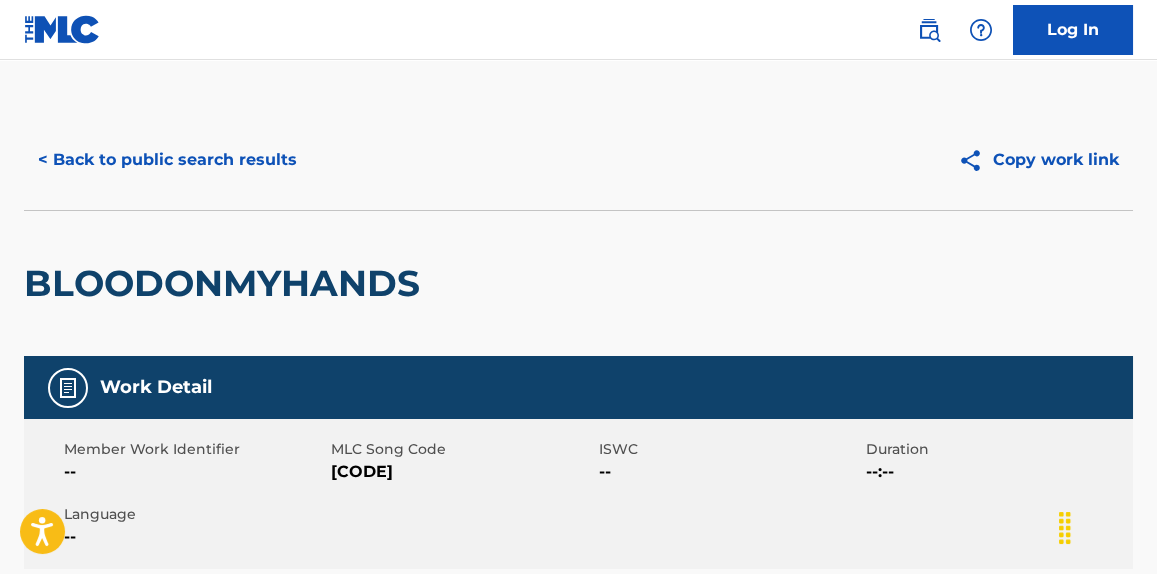 click on "< Back to public search results" at bounding box center [167, 160] 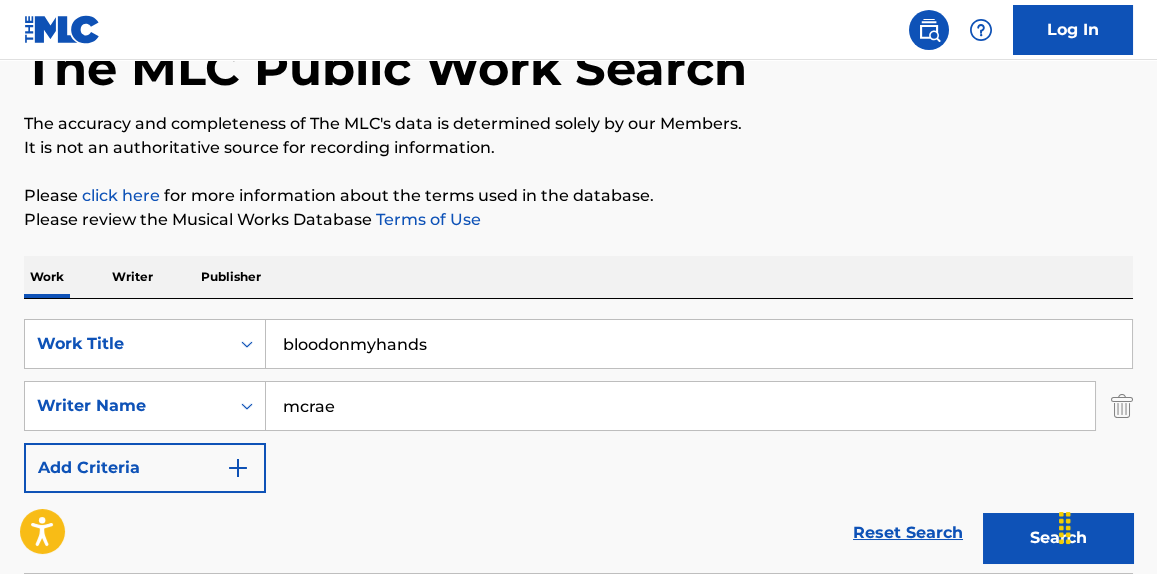 scroll, scrollTop: 151, scrollLeft: 0, axis: vertical 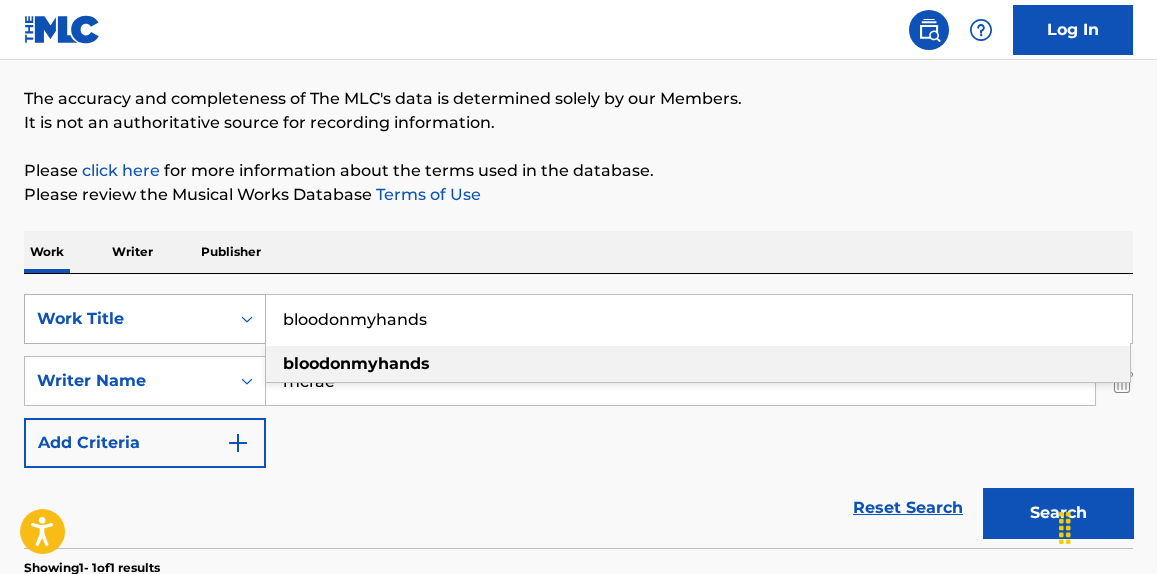 drag, startPoint x: 494, startPoint y: 305, endPoint x: 169, endPoint y: 319, distance: 325.3014 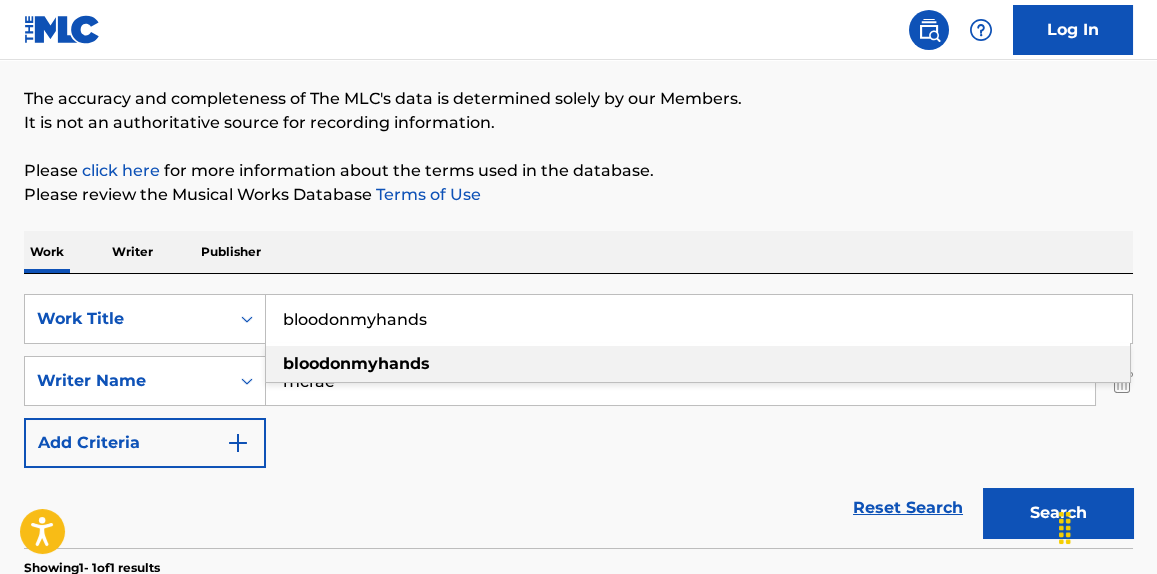 paste on ""I know love "" 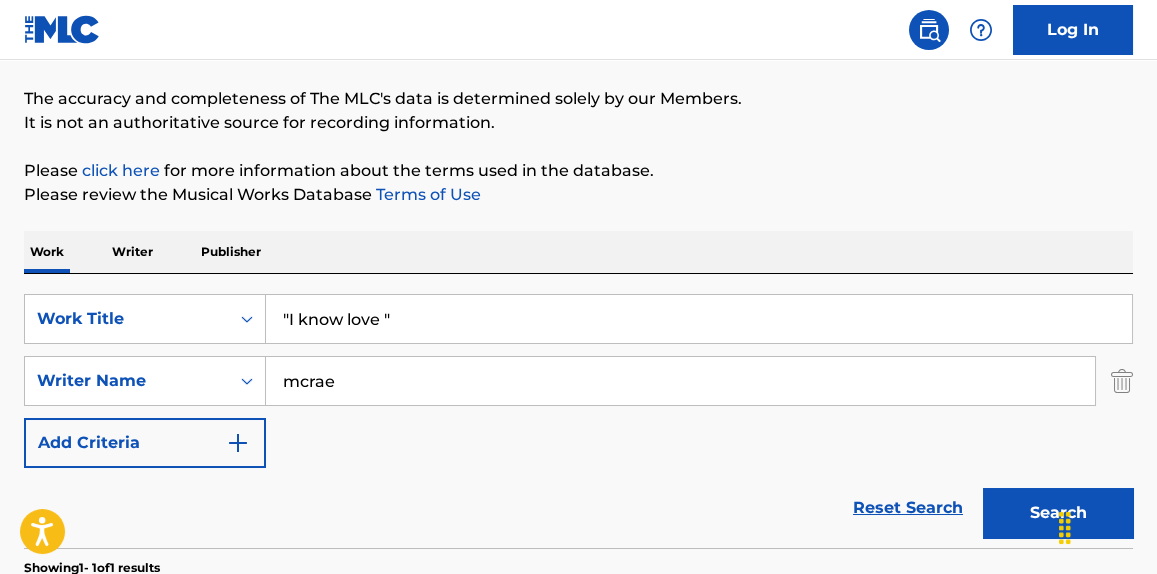 click on "It is not an authoritative source for recording information." at bounding box center (578, 123) 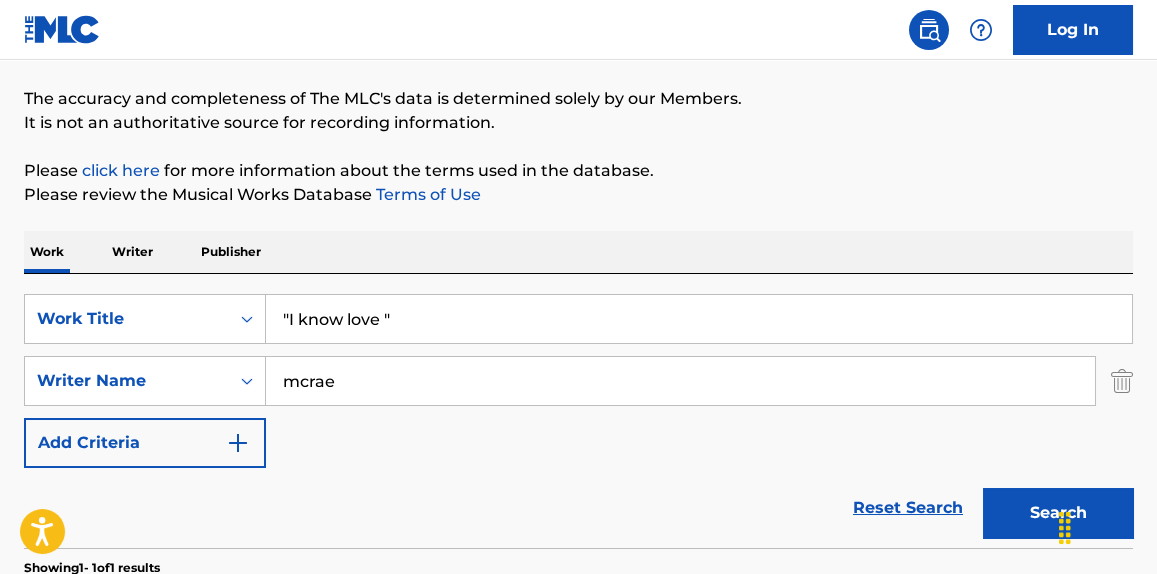 drag, startPoint x: 381, startPoint y: 323, endPoint x: 415, endPoint y: 323, distance: 34 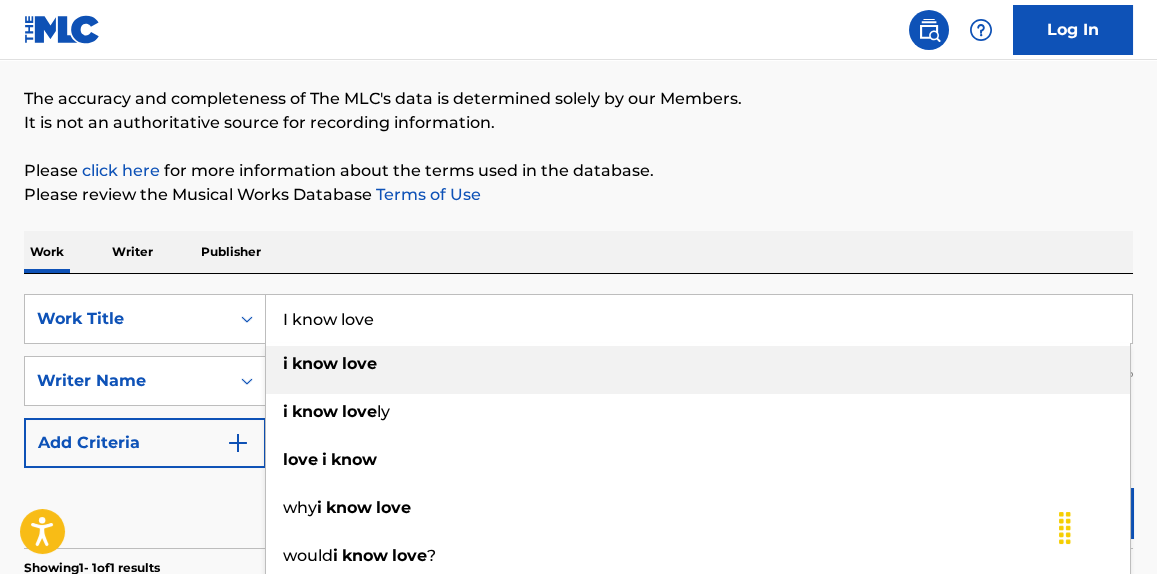 type on "I know love" 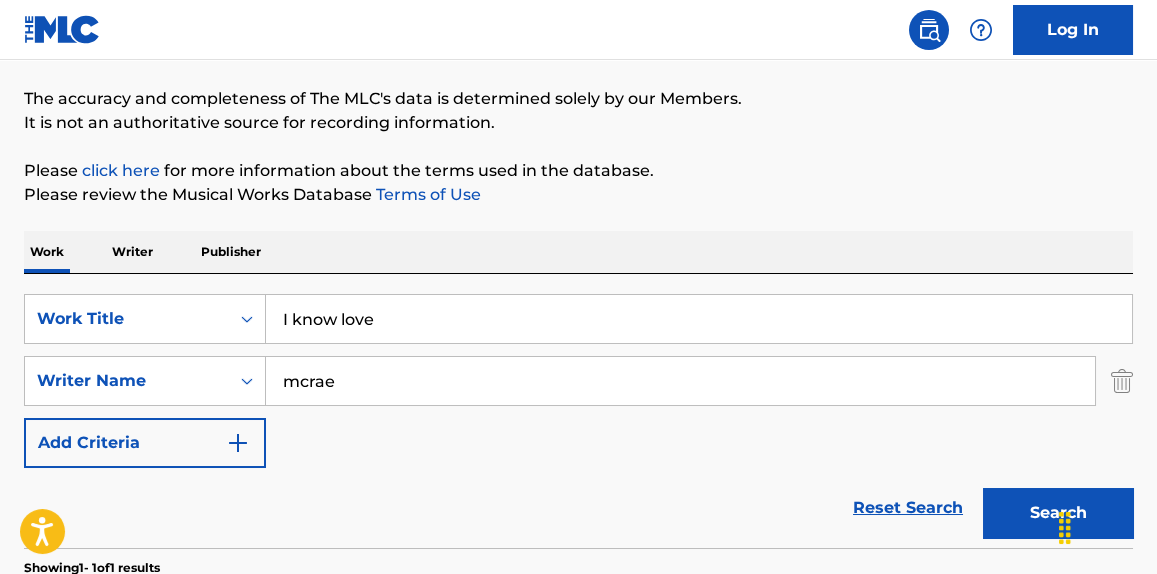 click on "The MLC Public Work Search The accuracy and completeness of The MLC's data is determined solely by our Members. It is not an authoritative source for recording information. Please   click here   for more information about the terms used in the database. Please review the Musical Works Database   Terms of Use Work Writer Publisher SearchWithCriteria83a85912-7c0c-4b5b-ad83-5570fbf0c064 Work Title I know love SearchWithCriteria3f3def0f-ce74-47a1-b612-022f4bfa6e31 Writer Name [LAST] Add Criteria Reset Search Search Showing  1  -   1  of  1   results   BLOODONMYHANDS MLC Song Code : BD9ZU7 ISWC : Writers ( 4 ) [FIRST] [MIDDLE] [LAST], [FIRST] [LAST], [FIRST] [LAST], [FIRST] [LAST] Recording Artists ( 15 ) [FIRST] [LAST], [FIRST] [LAST], [FIRST] [LAST], [FIRST] [LAST] FEAT. [FIRST] [LAST], [FIRST] [LAST] Total Known Shares: 85 % Results Per Page: 10 25 50 100" at bounding box center (578, 395) 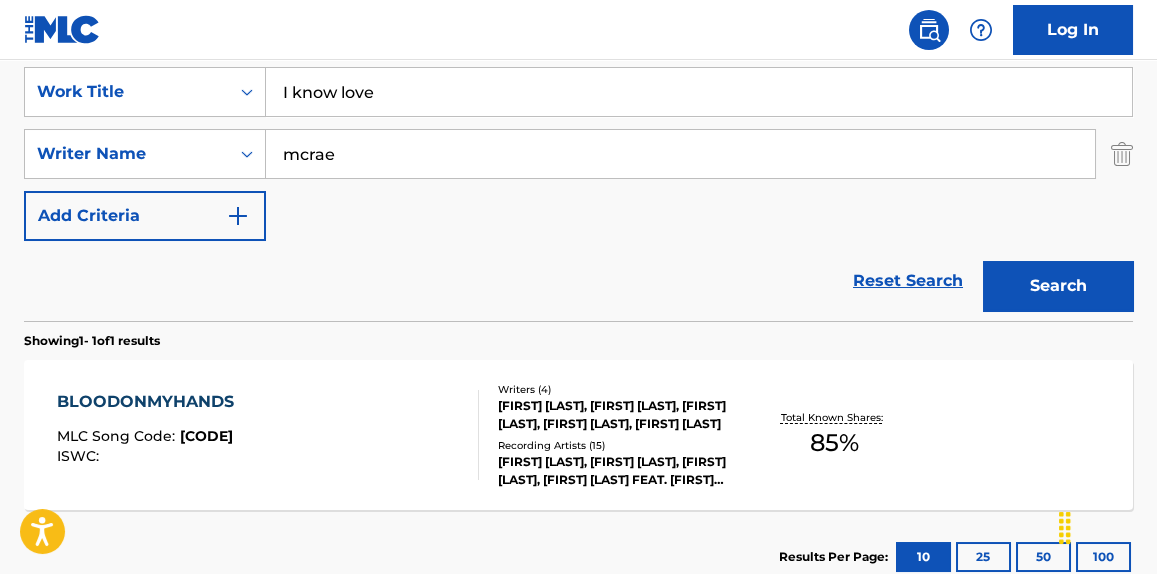 scroll, scrollTop: 454, scrollLeft: 0, axis: vertical 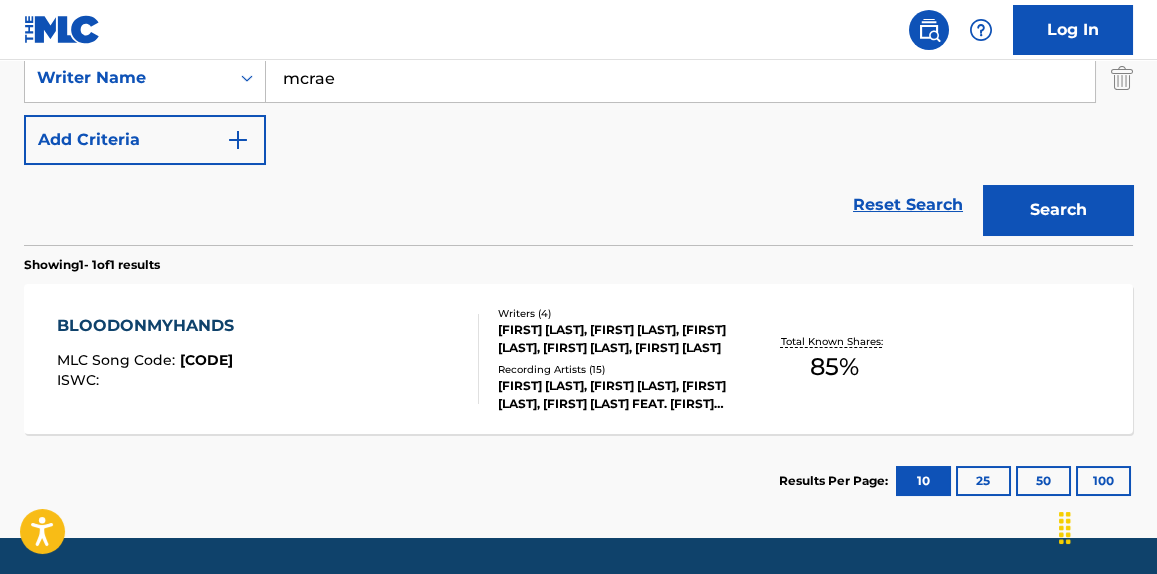 click on "Search" at bounding box center [1058, 210] 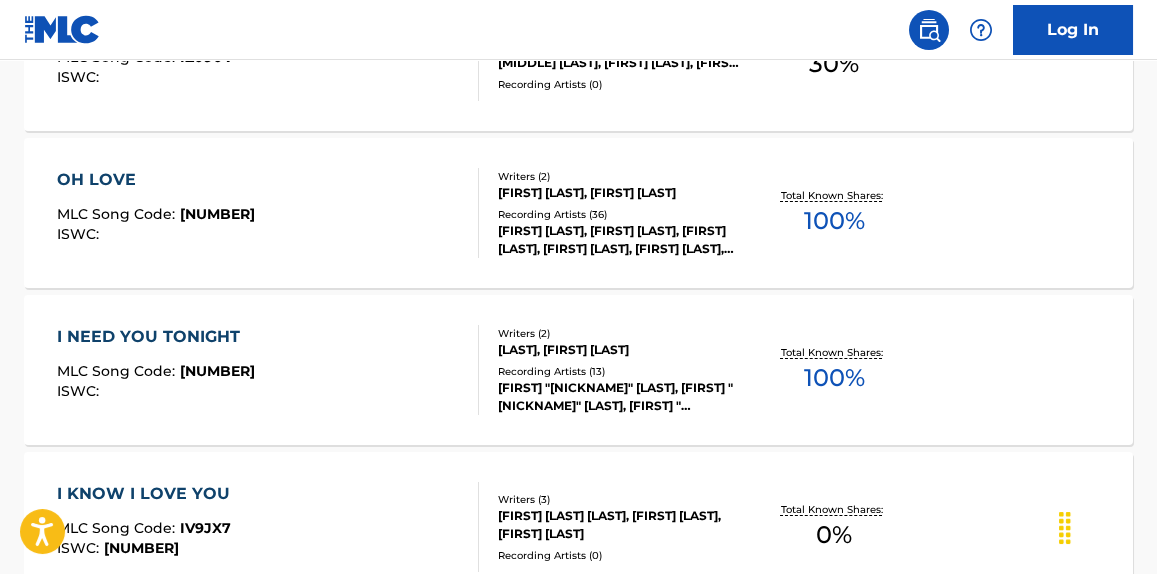 scroll, scrollTop: 606, scrollLeft: 0, axis: vertical 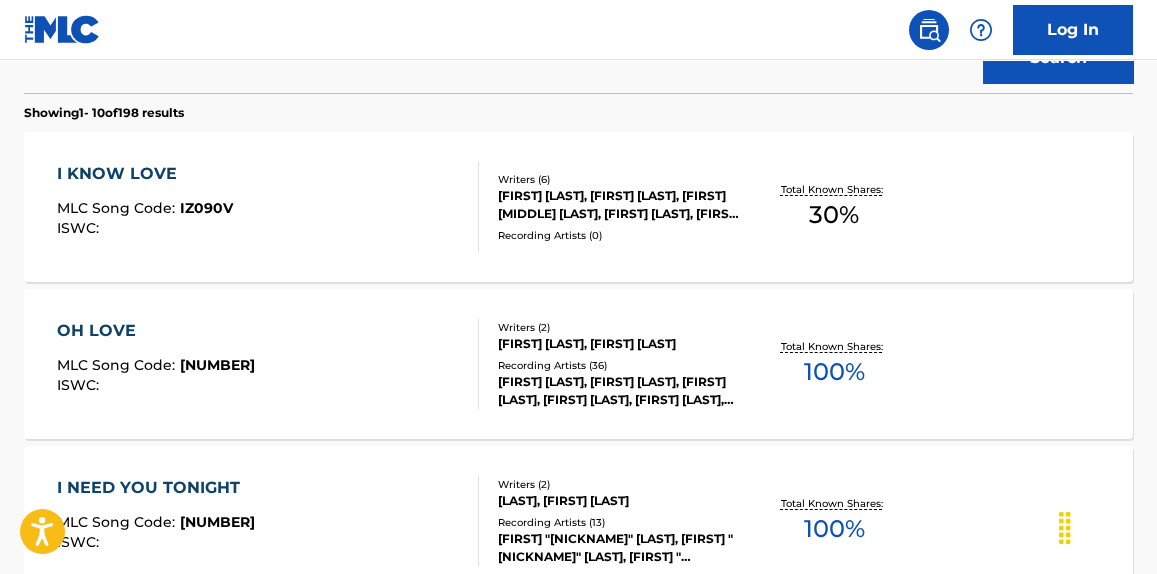 click on "I KNOW LOVE MLC Song Code : IZ090V ISWC :" at bounding box center (267, 207) 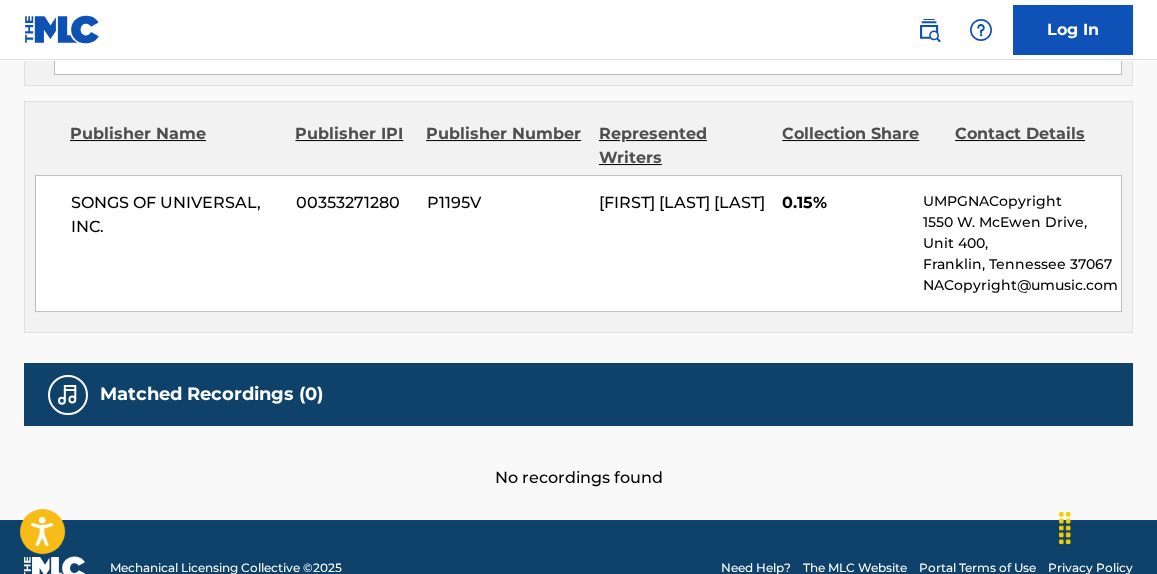 scroll, scrollTop: 2080, scrollLeft: 0, axis: vertical 